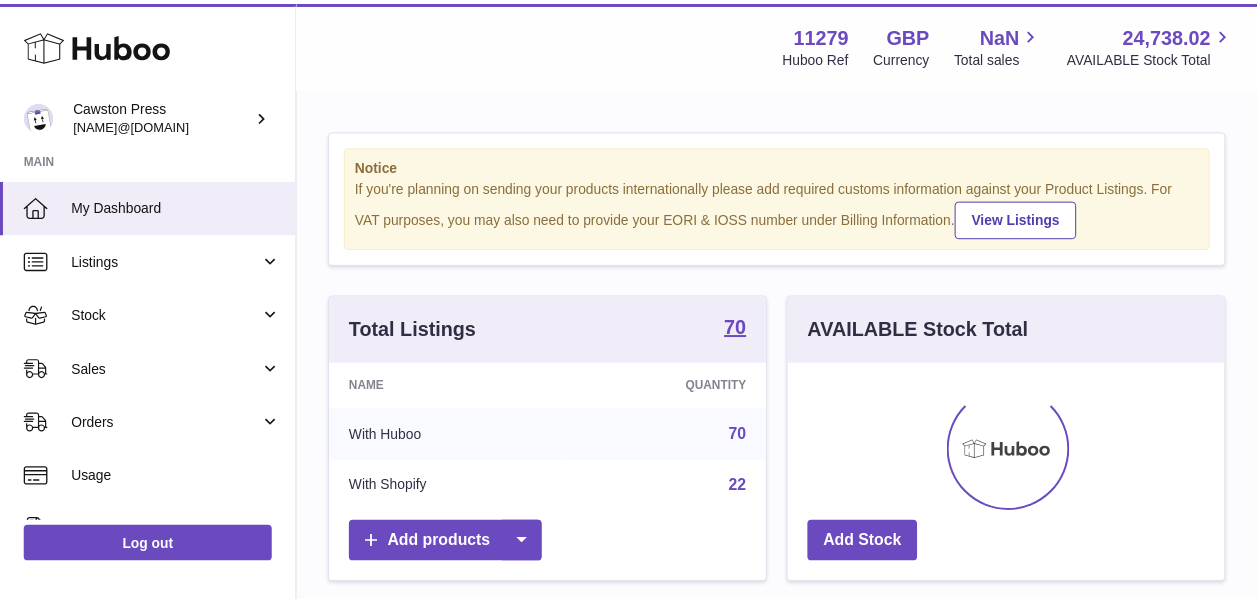 scroll, scrollTop: 0, scrollLeft: 0, axis: both 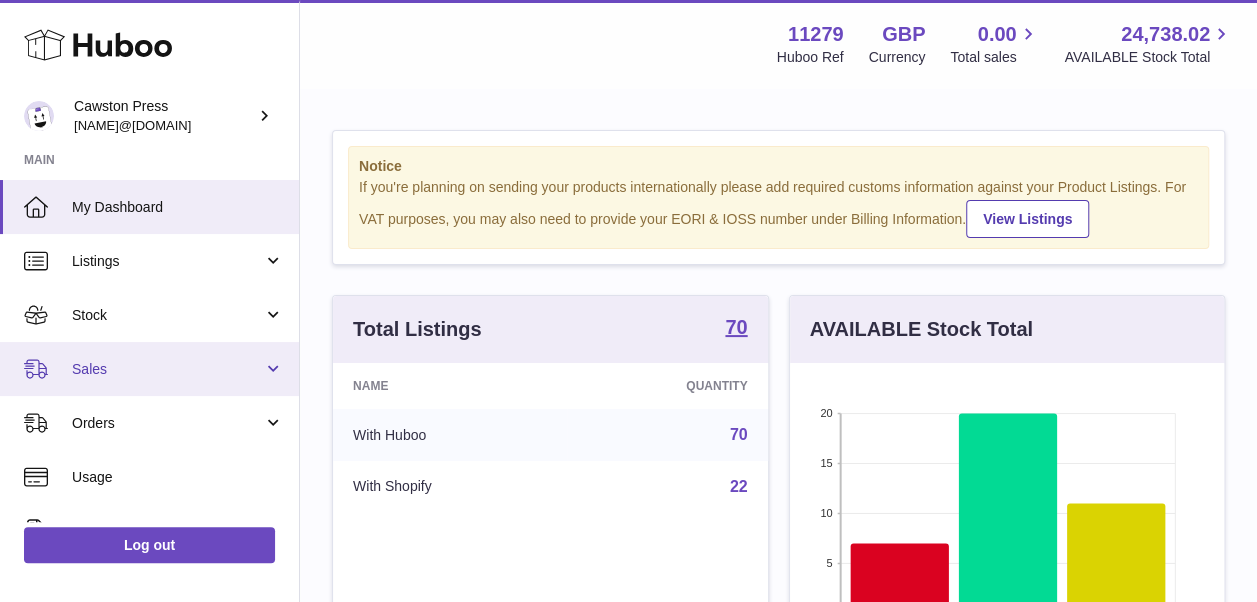 click on "Sales" at bounding box center (149, 369) 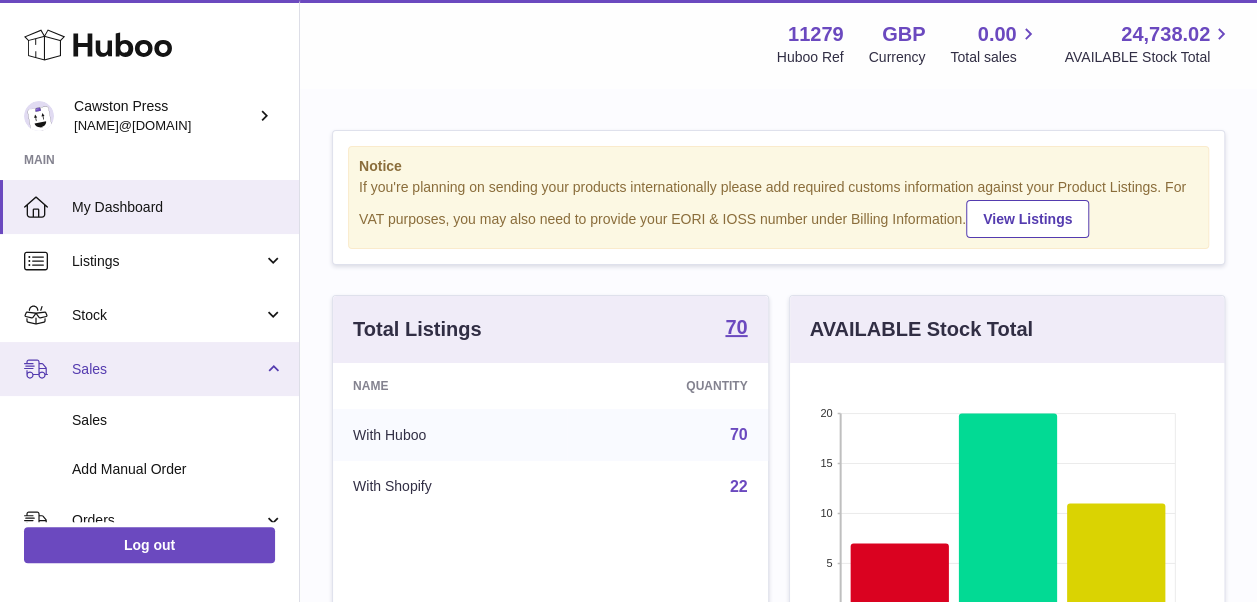 scroll, scrollTop: 79, scrollLeft: 0, axis: vertical 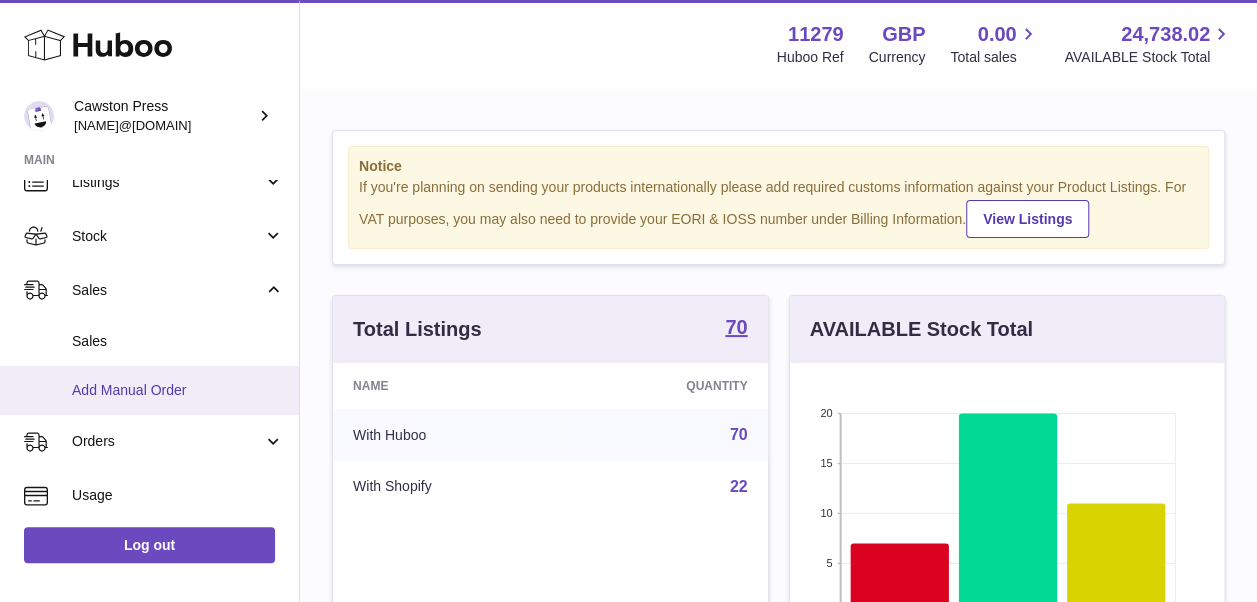 click on "Add Manual Order" at bounding box center [149, 390] 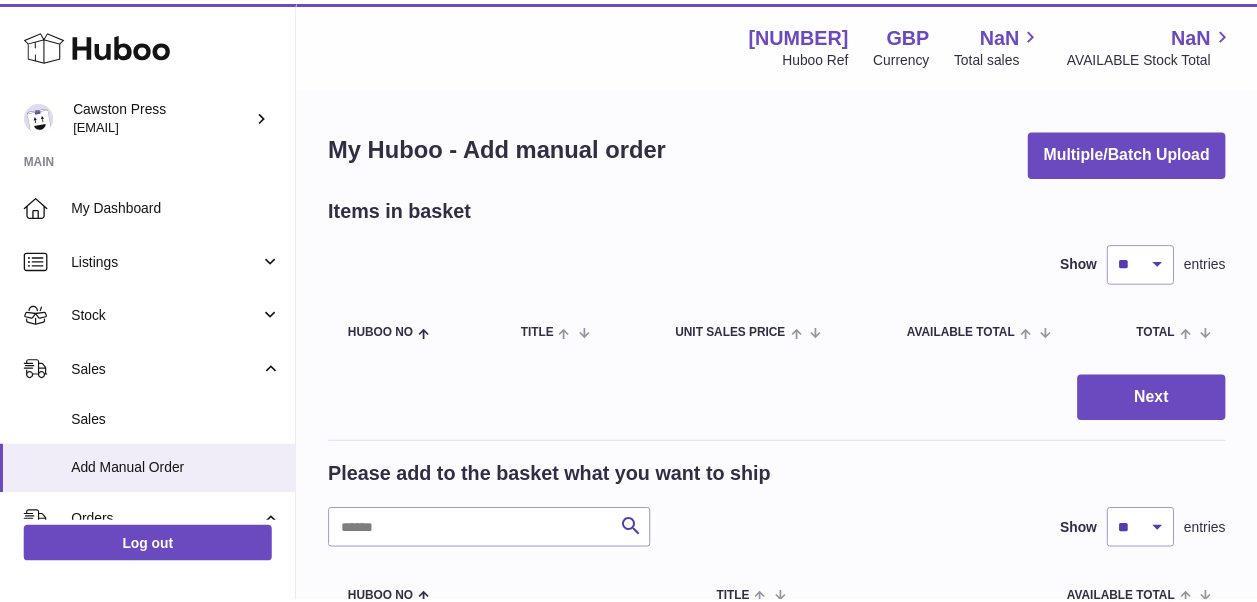 scroll, scrollTop: 0, scrollLeft: 0, axis: both 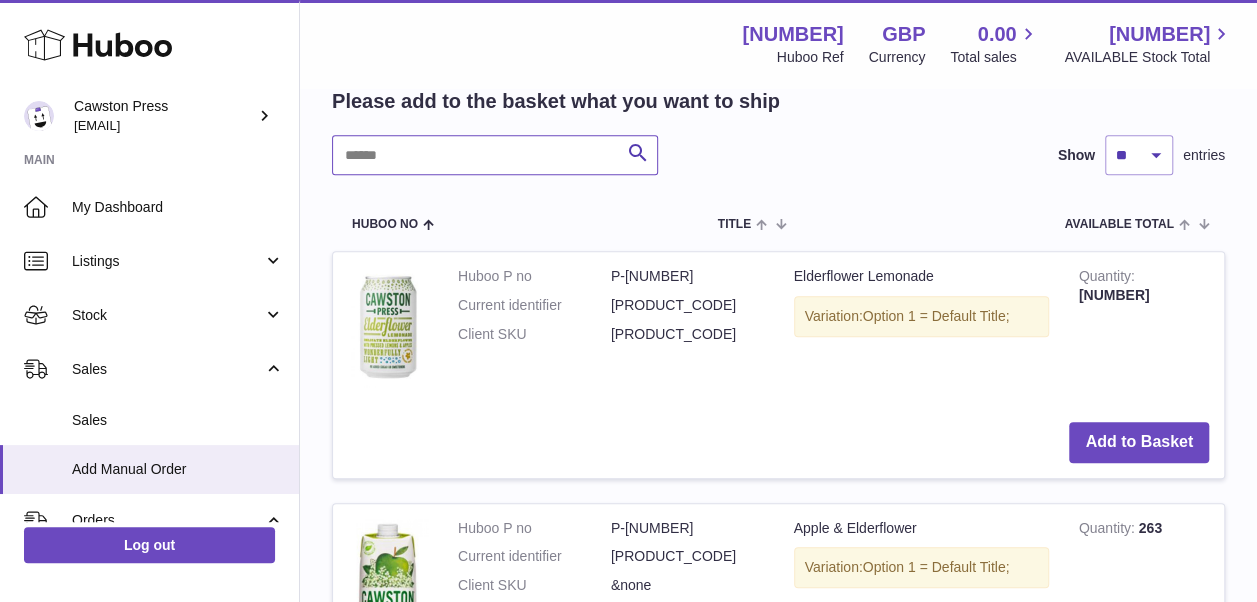 click at bounding box center [495, 155] 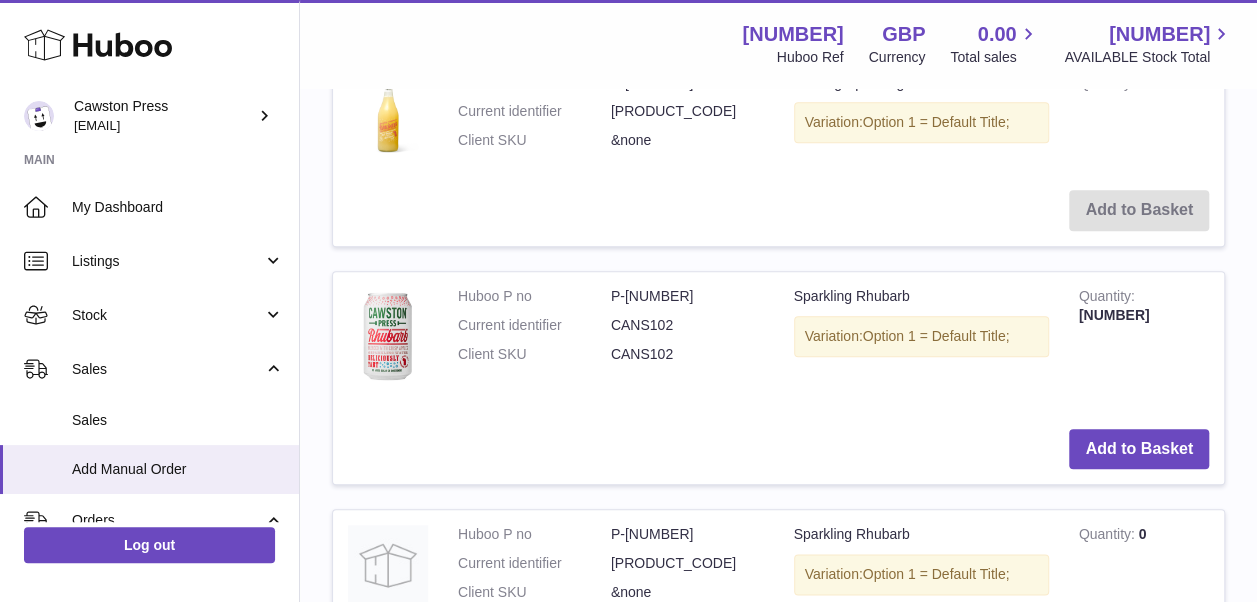 scroll, scrollTop: 853, scrollLeft: 0, axis: vertical 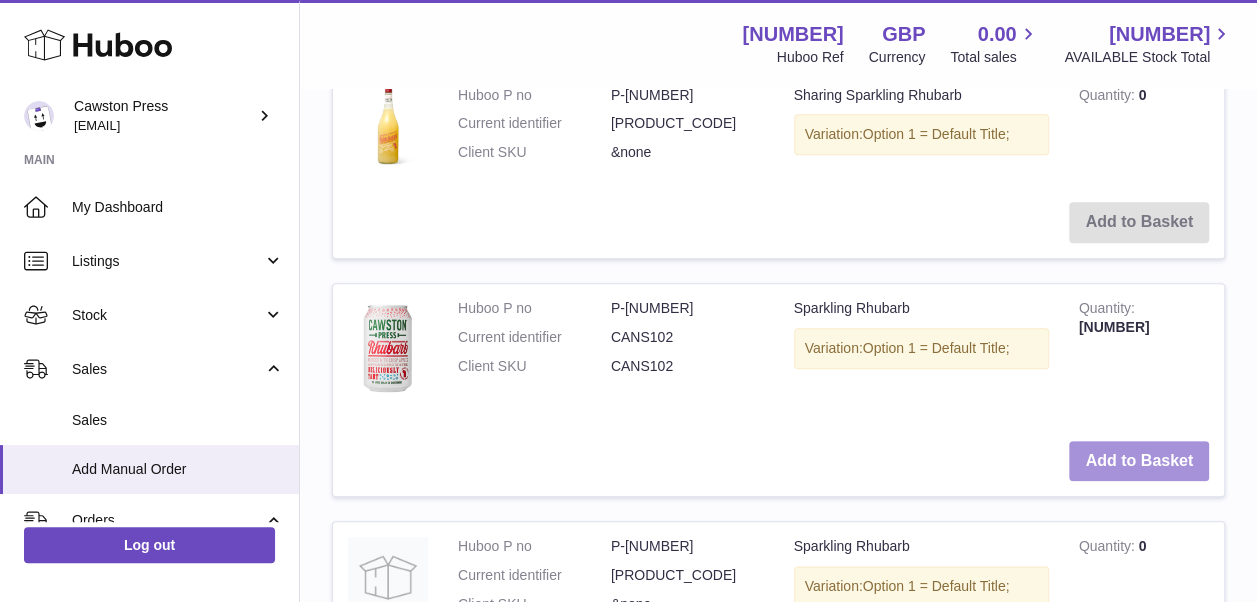 click on "Add to Basket" at bounding box center [1139, 461] 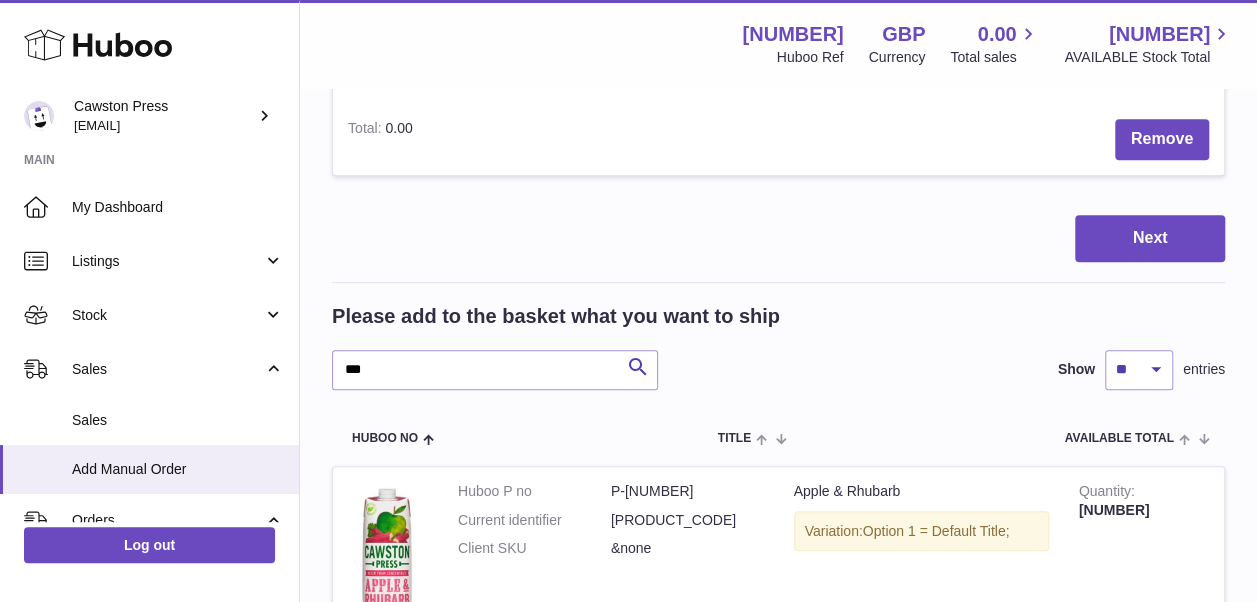 scroll, scrollTop: 400, scrollLeft: 0, axis: vertical 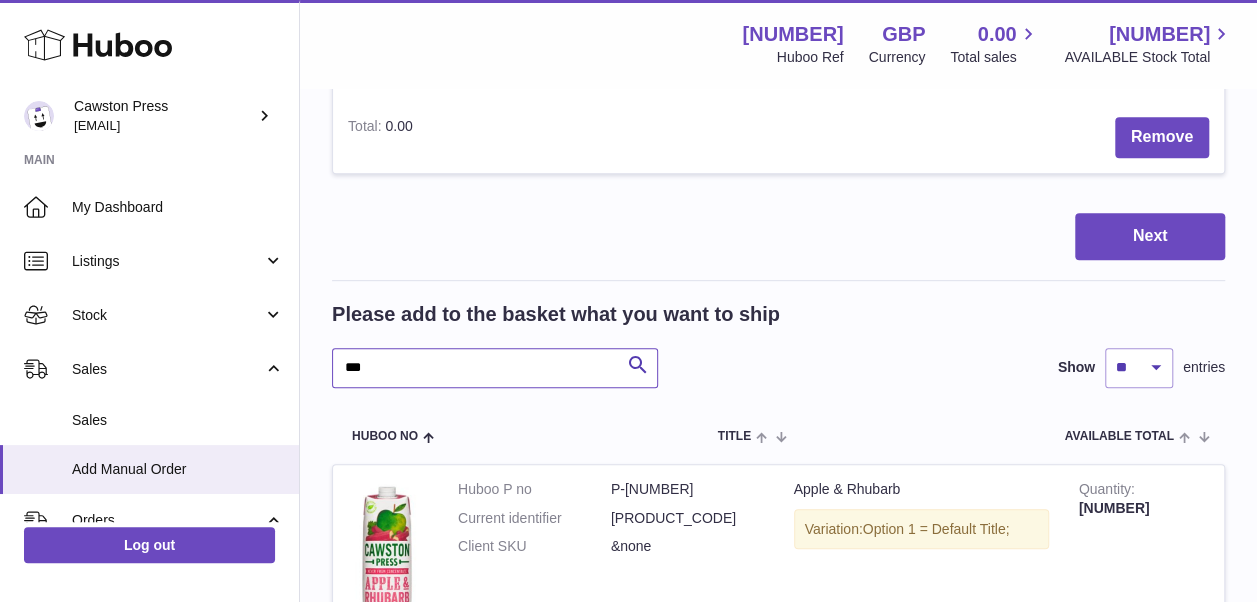 click on "***" at bounding box center [495, 368] 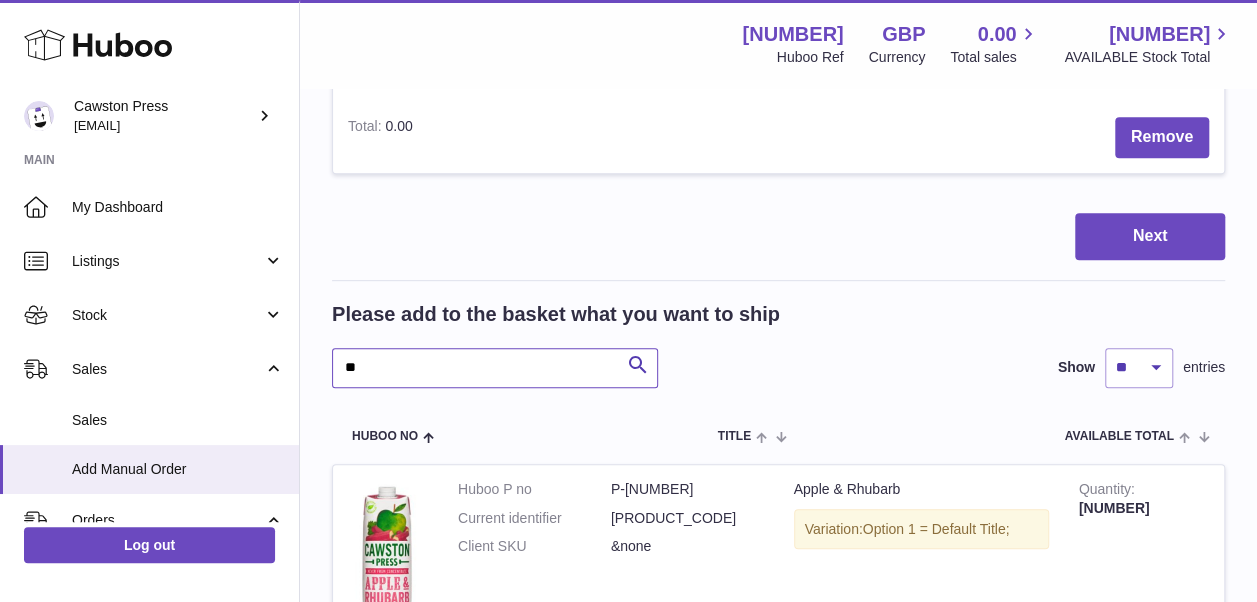 type on "*" 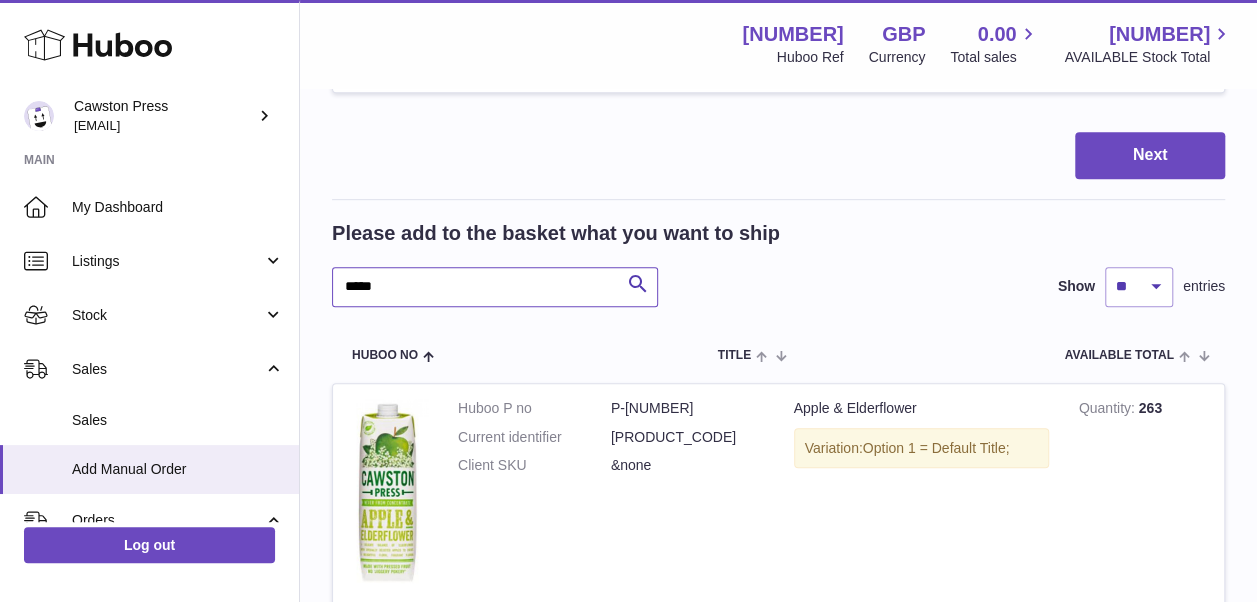 scroll, scrollTop: 480, scrollLeft: 0, axis: vertical 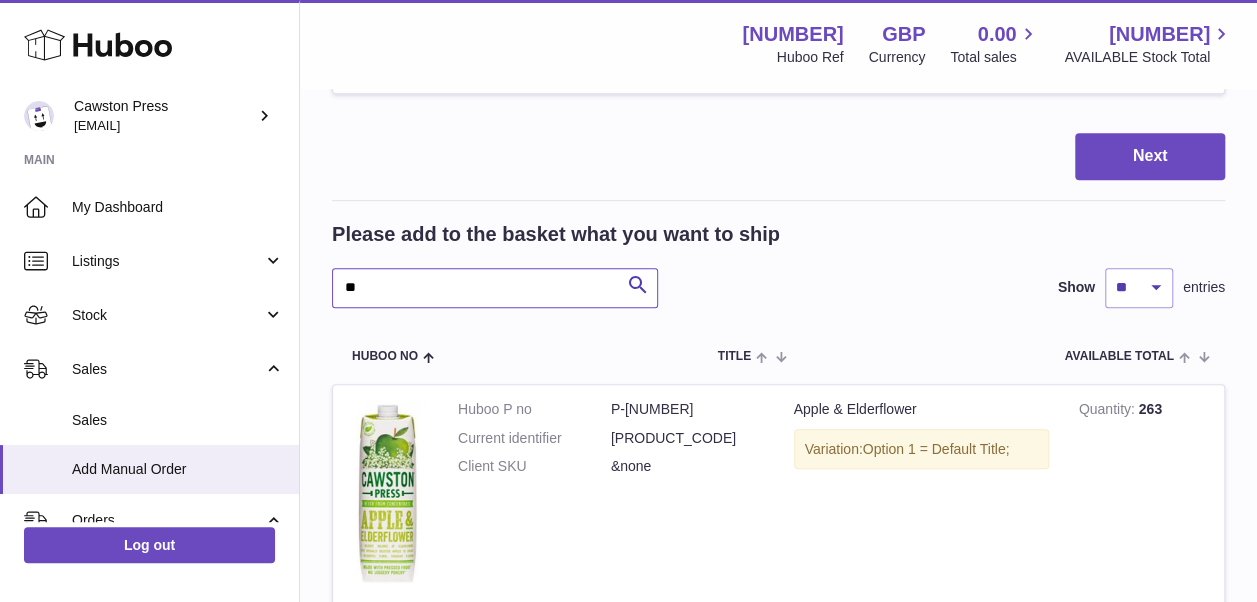 type on "*" 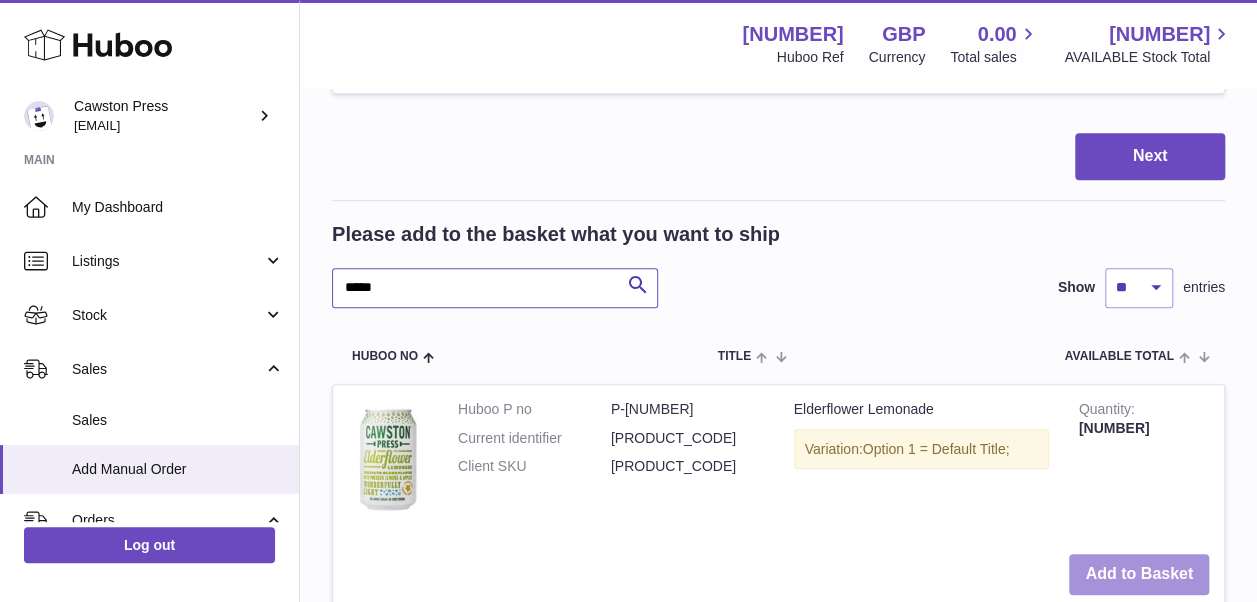 type on "*****" 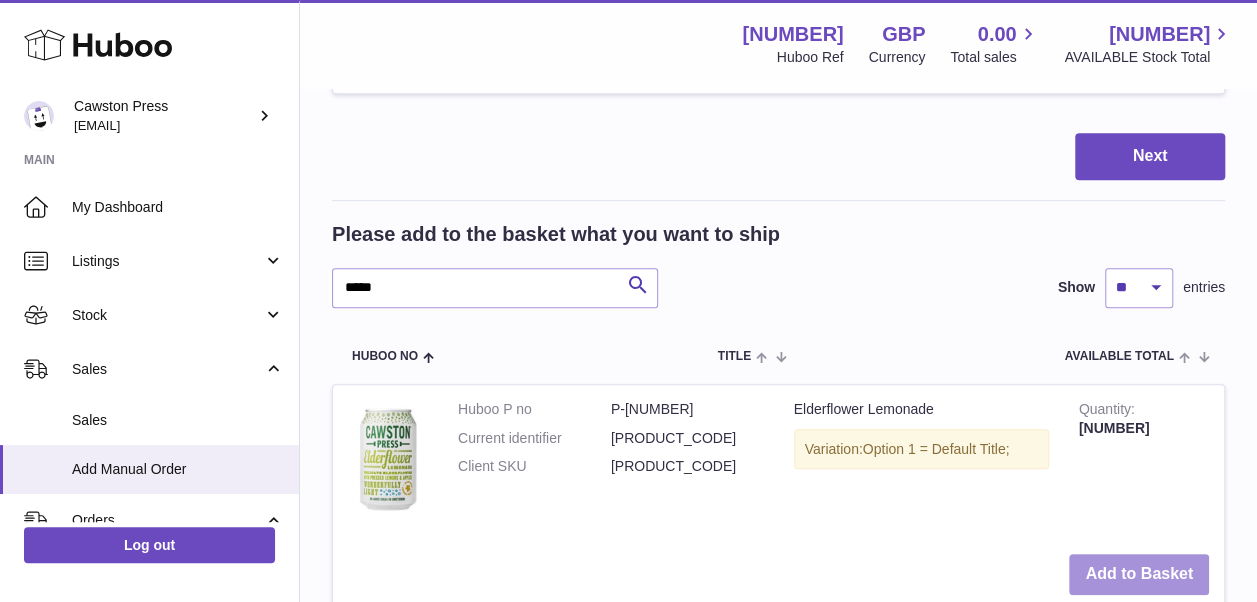 click on "Add to Basket" at bounding box center (1139, 574) 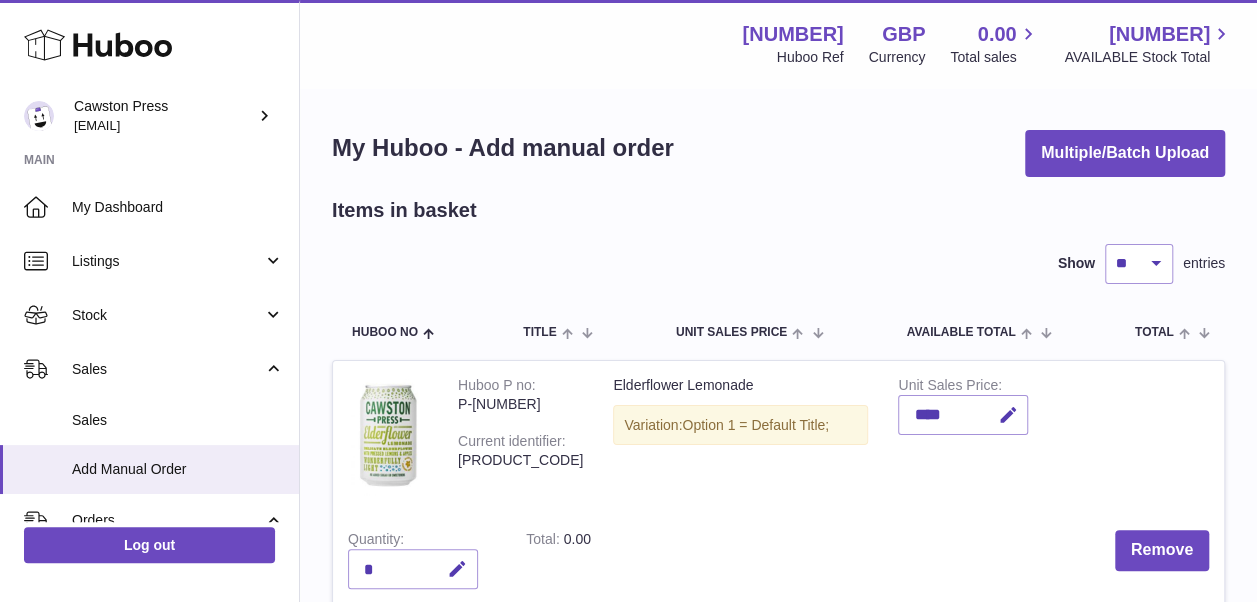 scroll, scrollTop: 88, scrollLeft: 0, axis: vertical 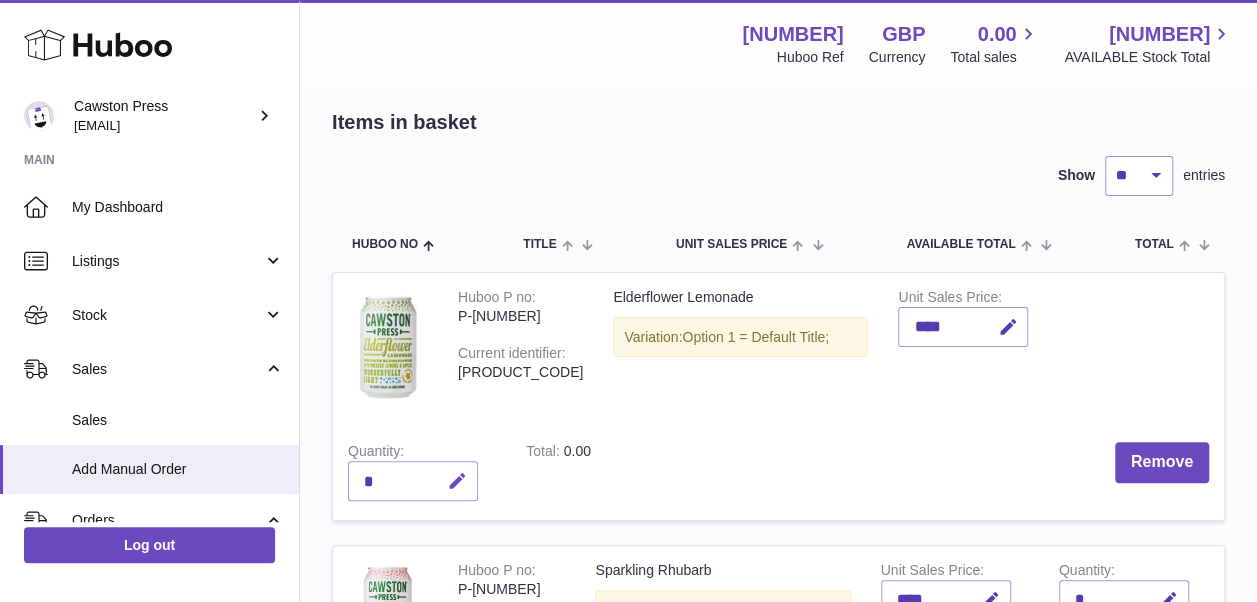 click at bounding box center (457, 481) 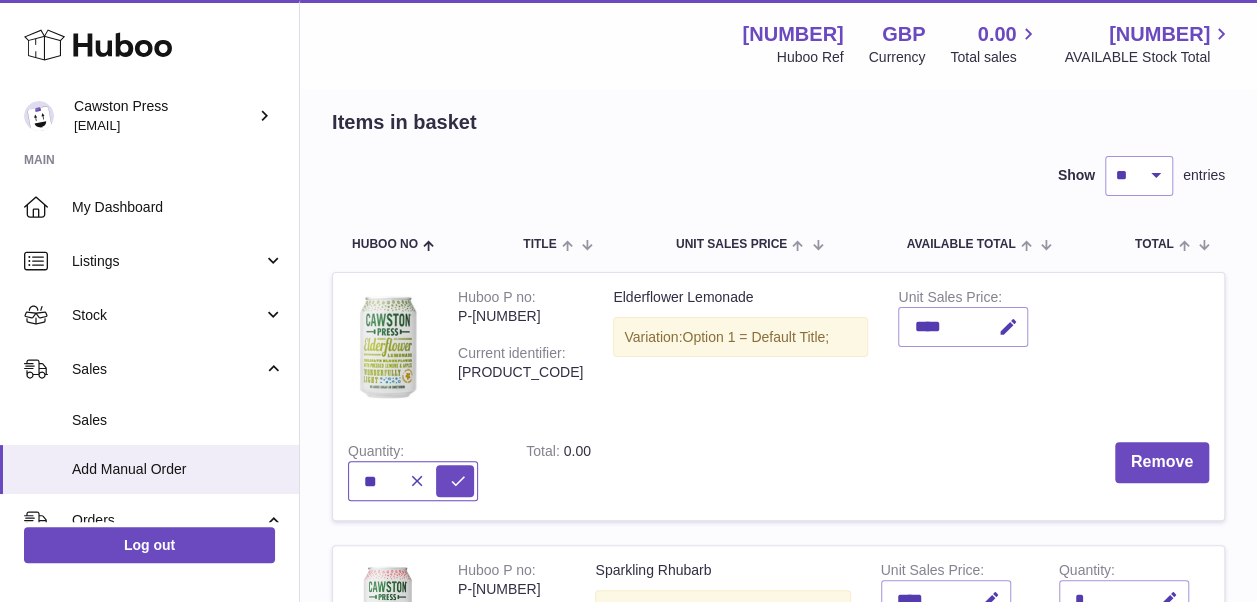 type on "*" 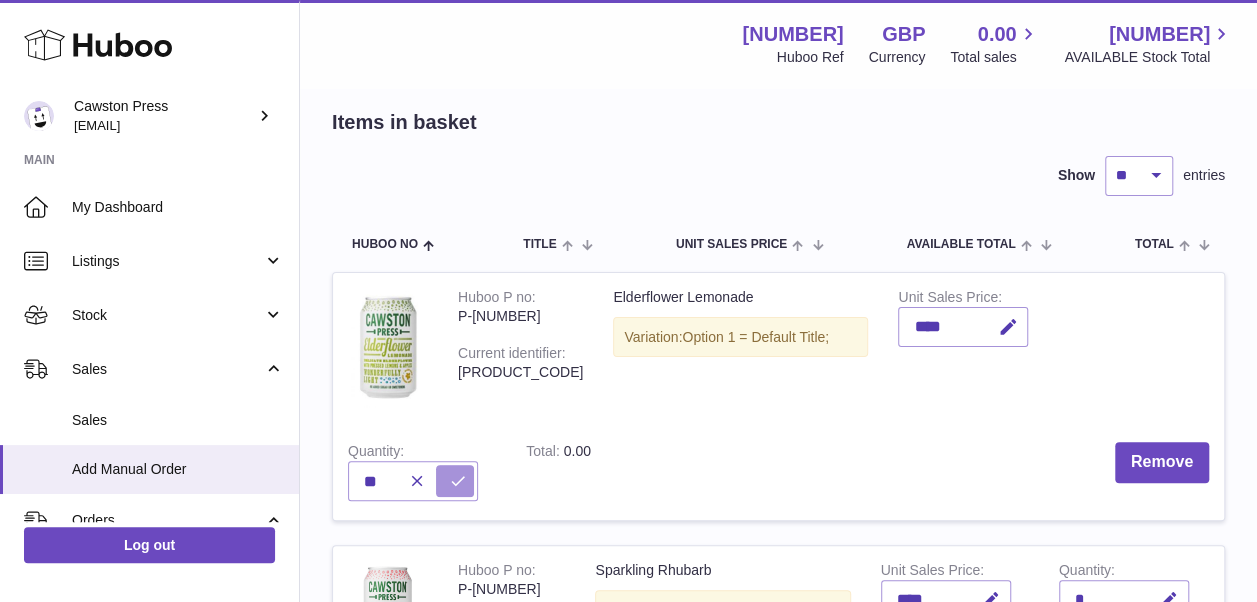 click at bounding box center (458, 481) 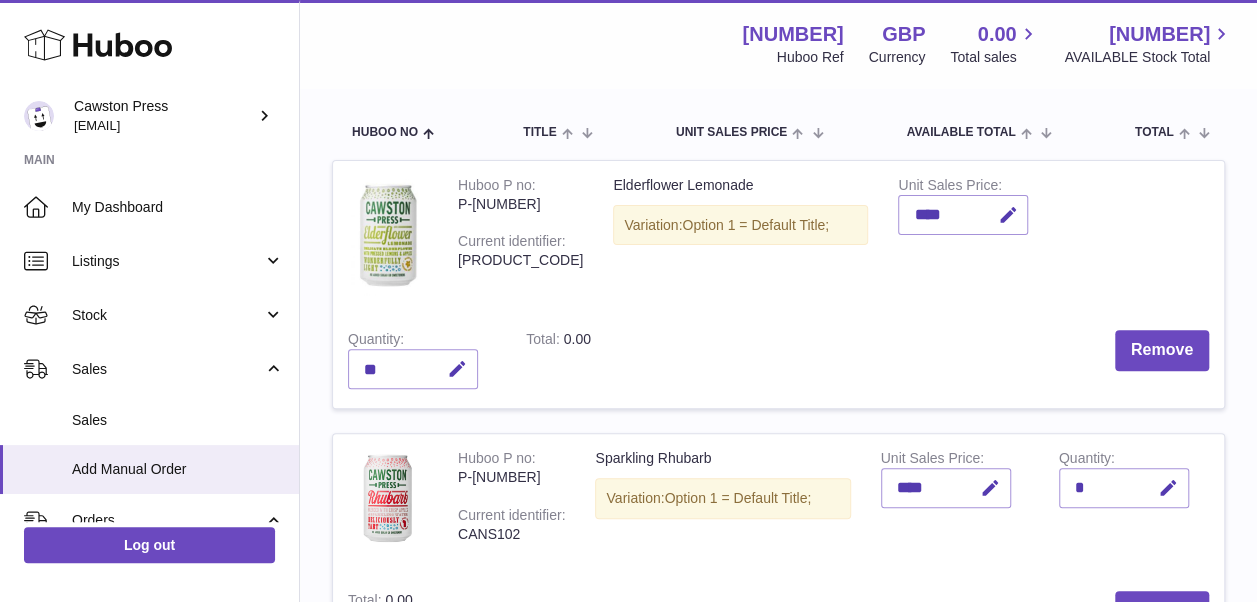 scroll, scrollTop: 230, scrollLeft: 0, axis: vertical 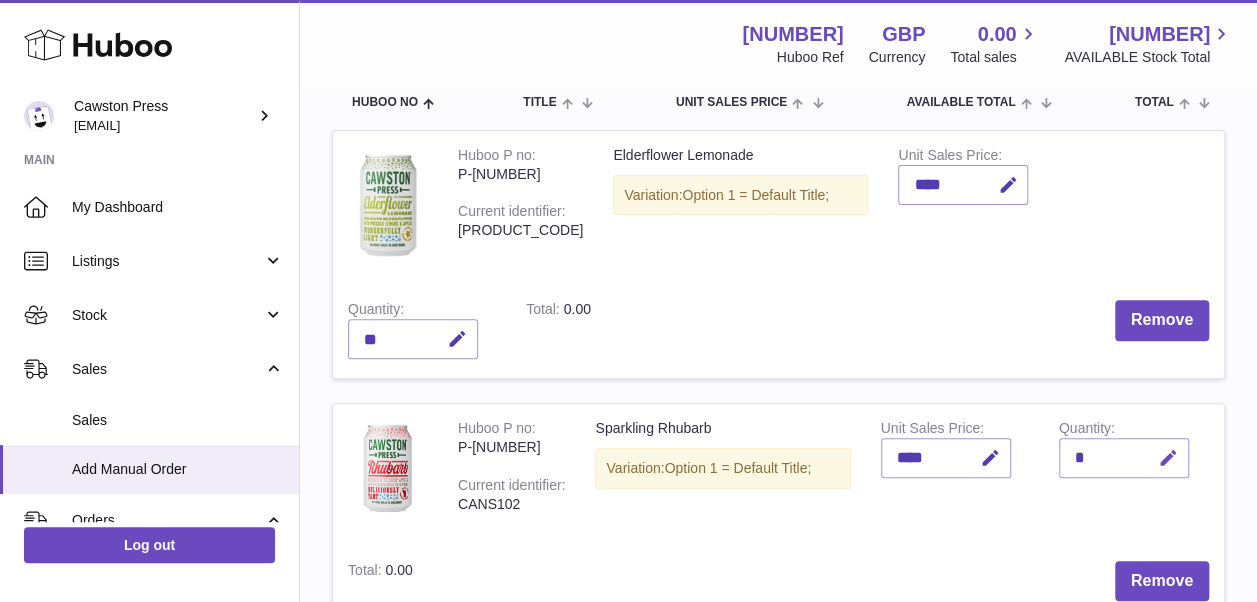 click at bounding box center (1168, 458) 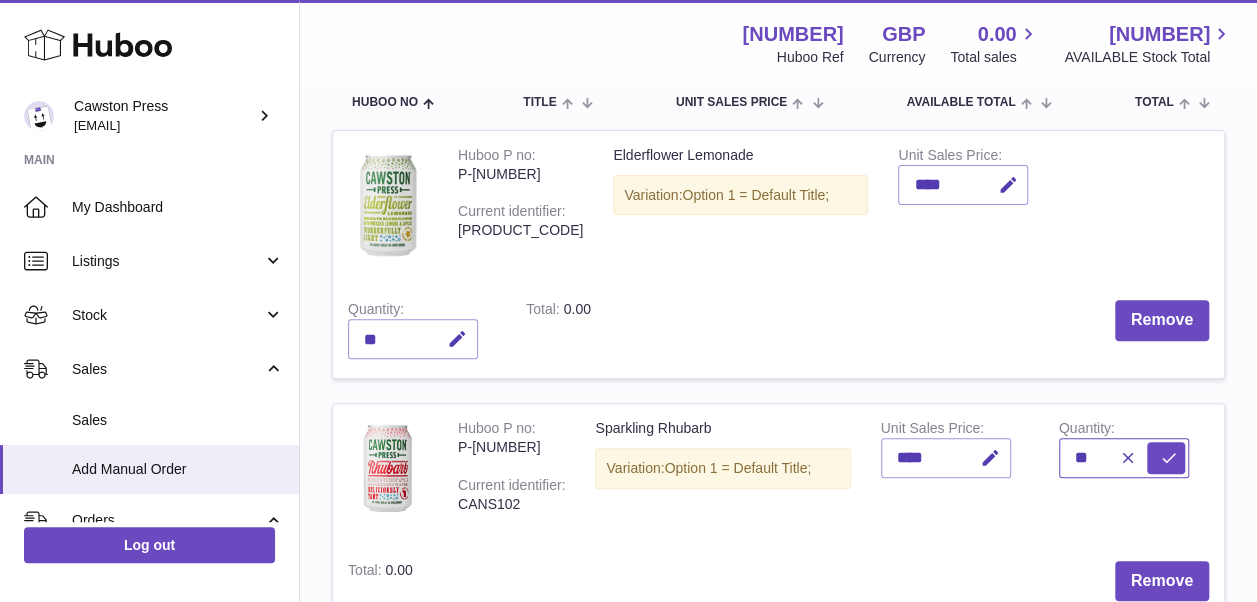 type on "**" 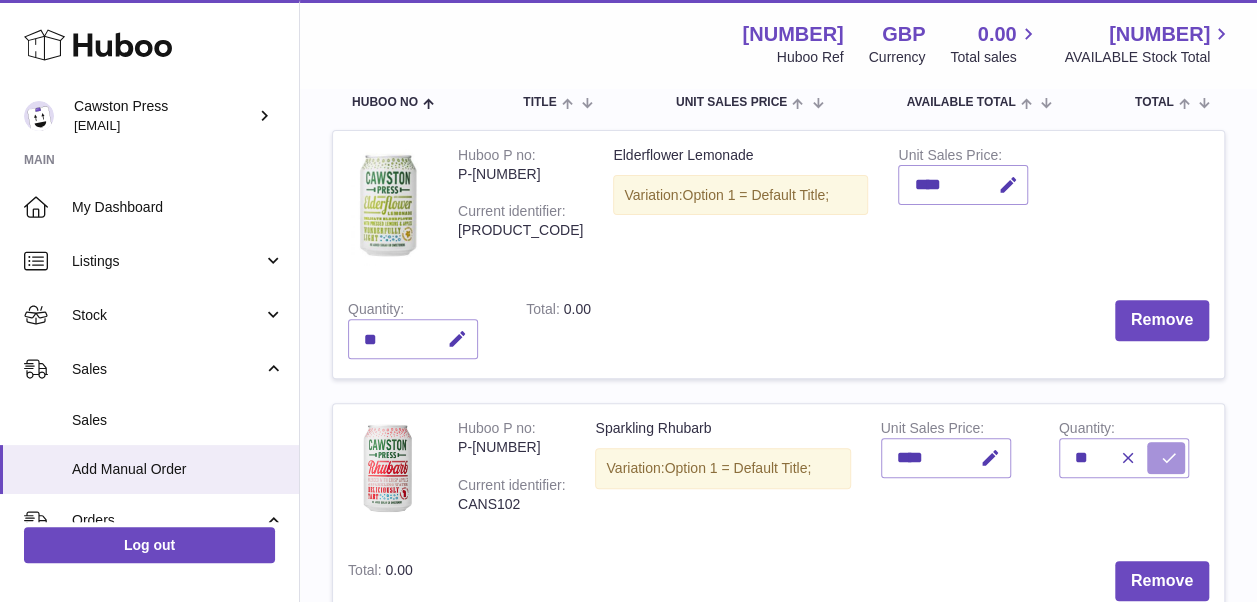 click at bounding box center [1169, 458] 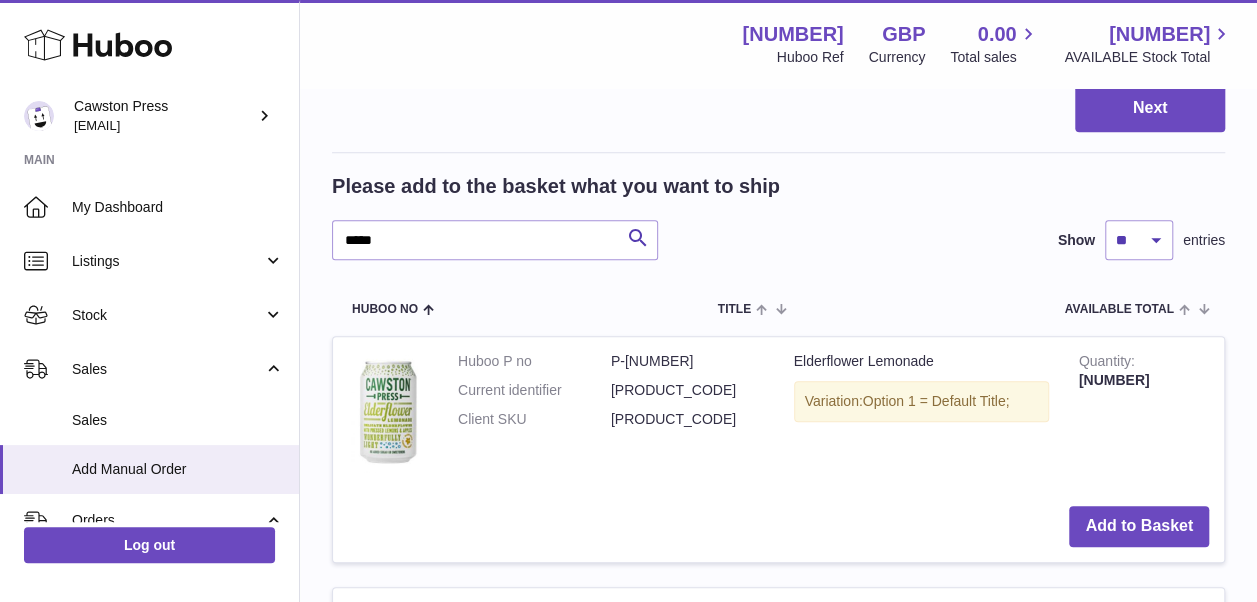 scroll, scrollTop: 667, scrollLeft: 0, axis: vertical 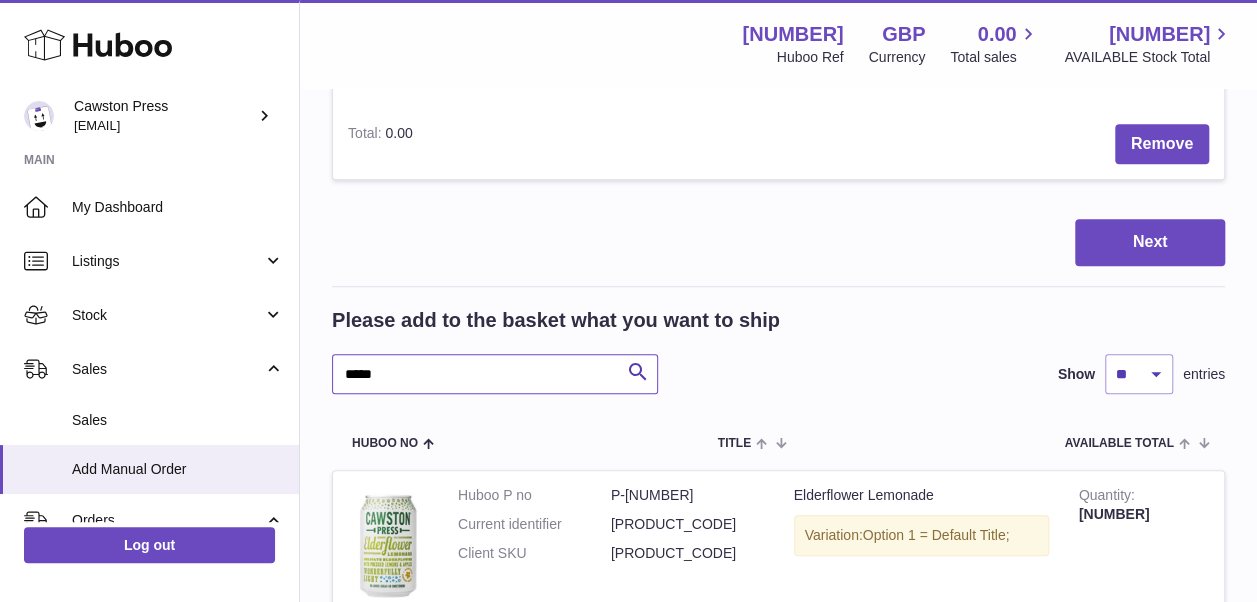 click on "*****" at bounding box center [495, 374] 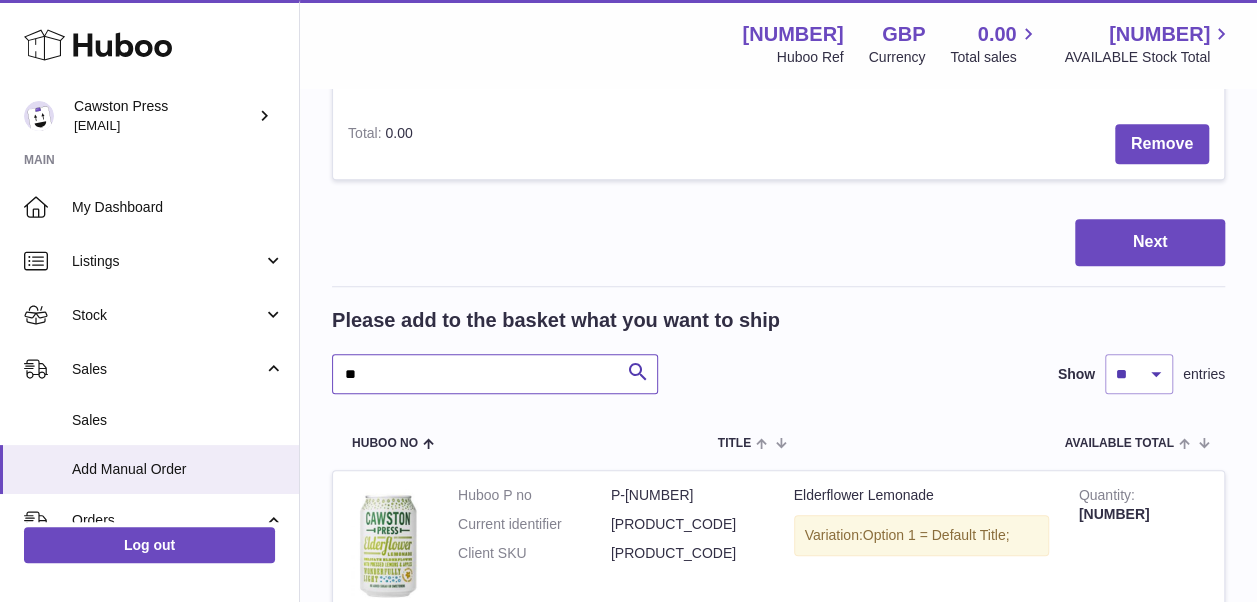 type on "*" 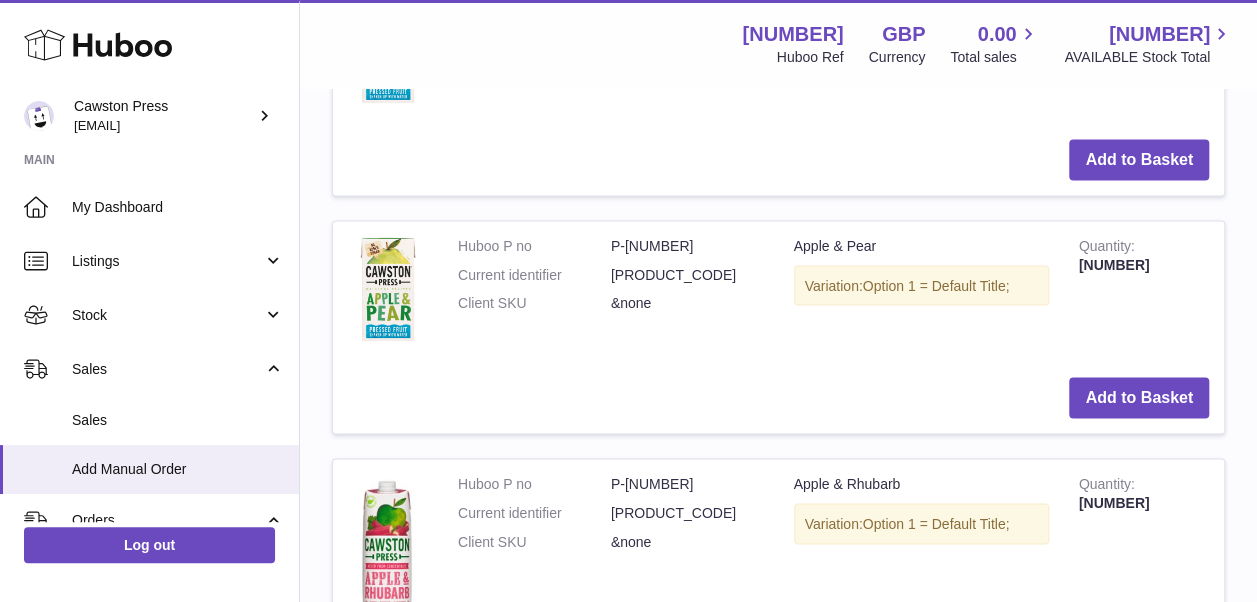 scroll, scrollTop: 1795, scrollLeft: 0, axis: vertical 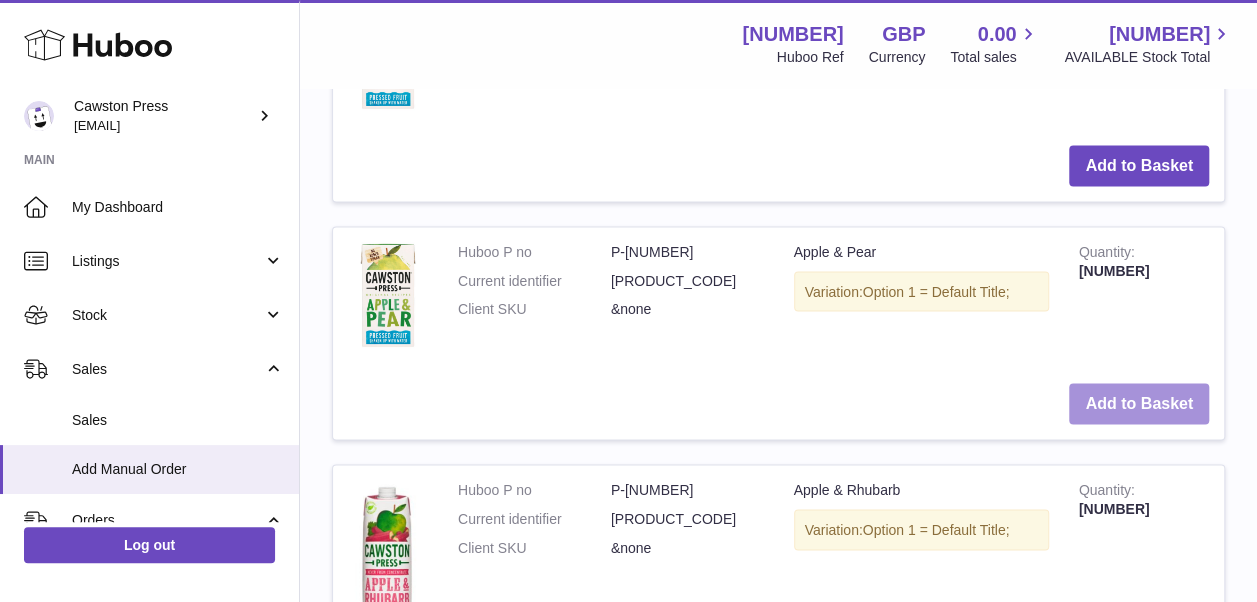 type on "*****" 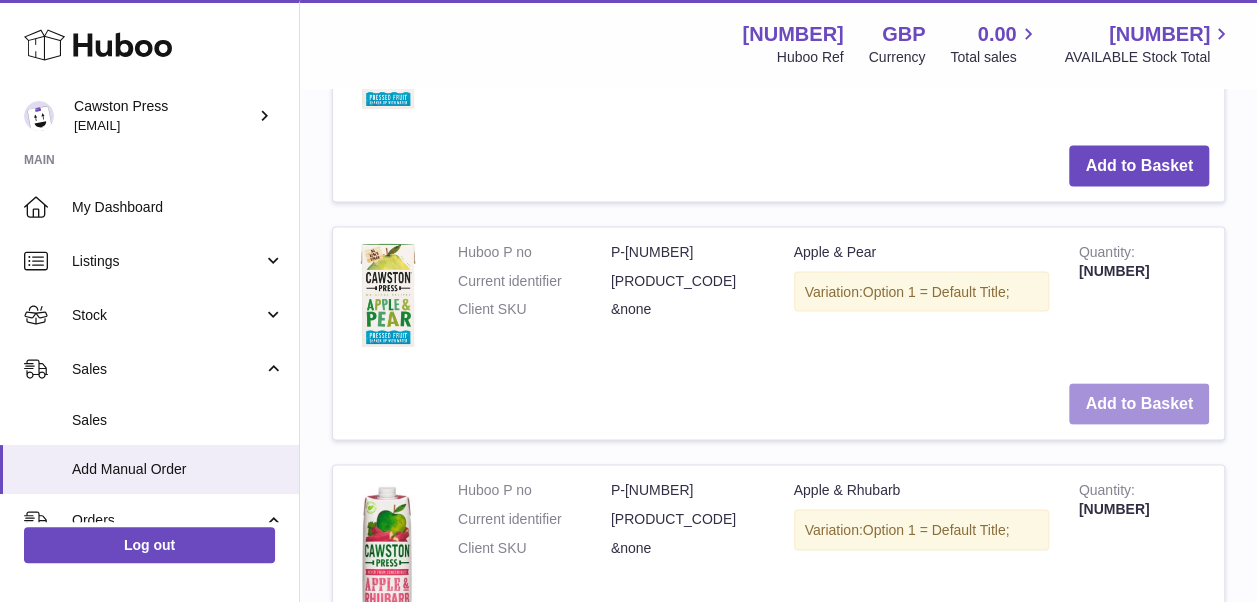 click on "Add to Basket" at bounding box center [1139, 403] 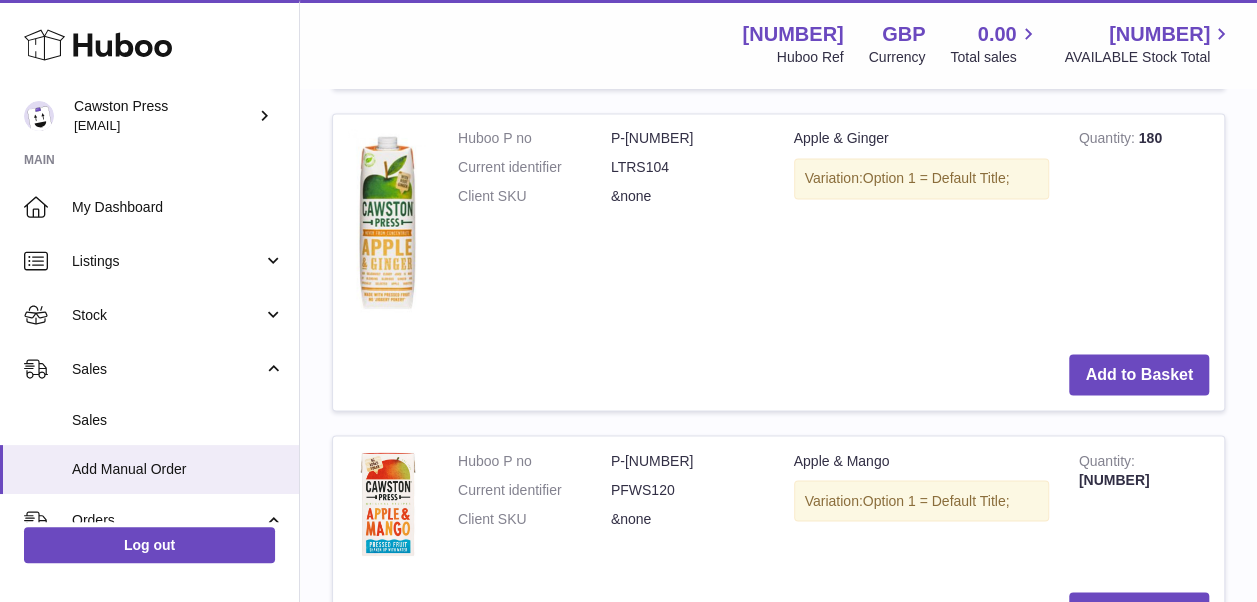 scroll, scrollTop: 1611, scrollLeft: 0, axis: vertical 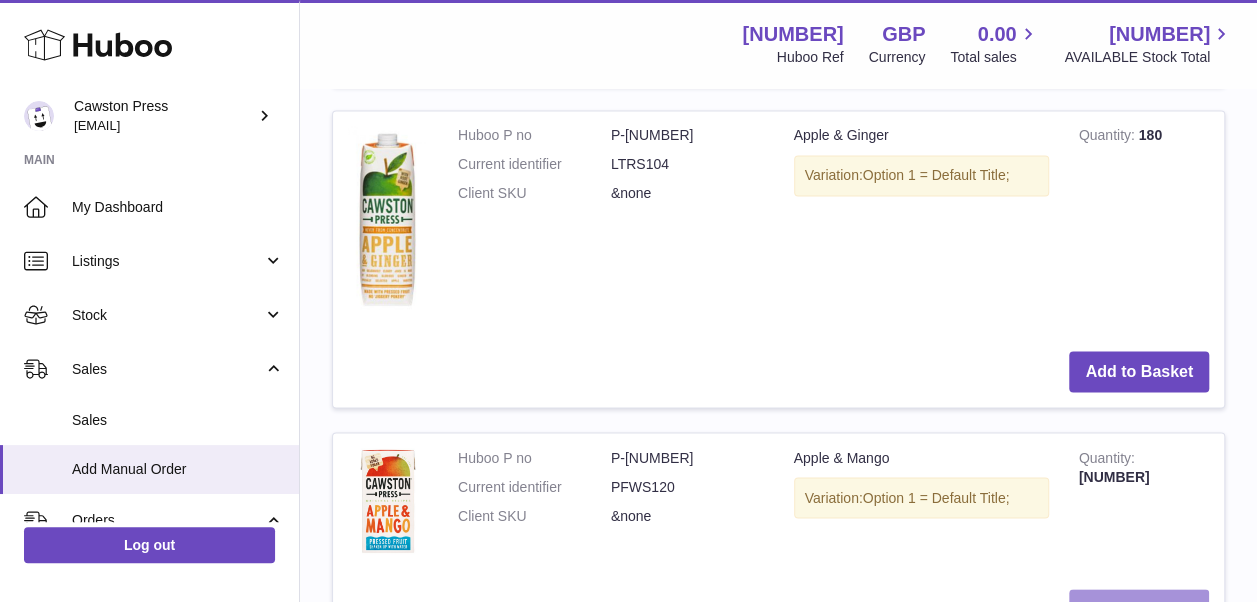 click on "Add to Basket" at bounding box center (1139, 609) 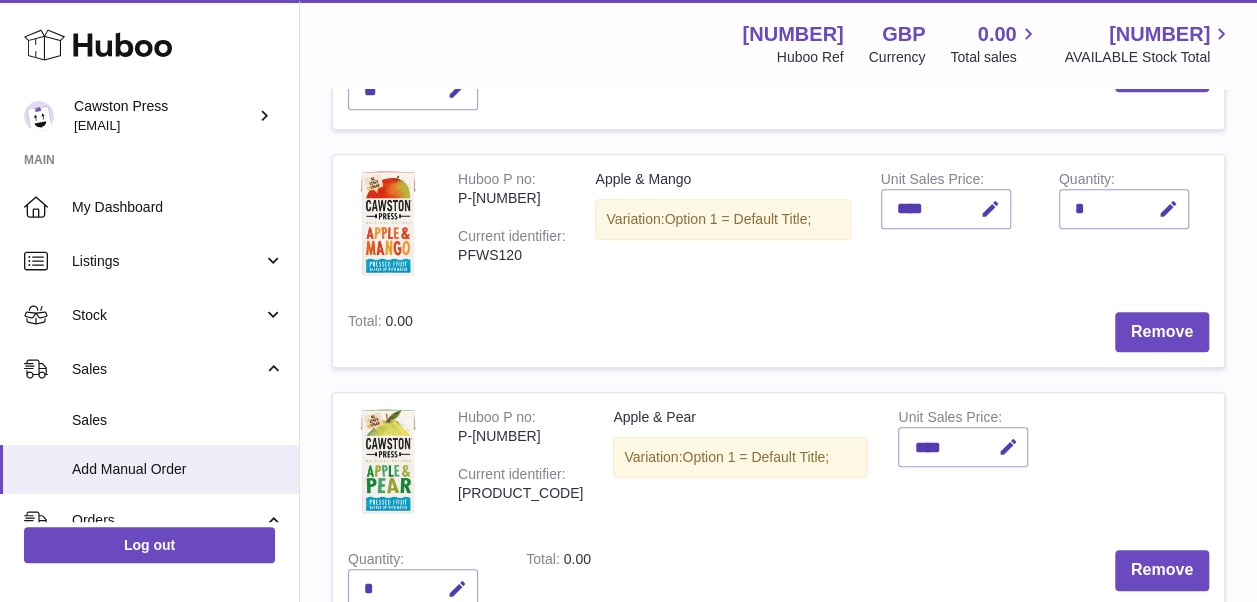 scroll, scrollTop: 478, scrollLeft: 0, axis: vertical 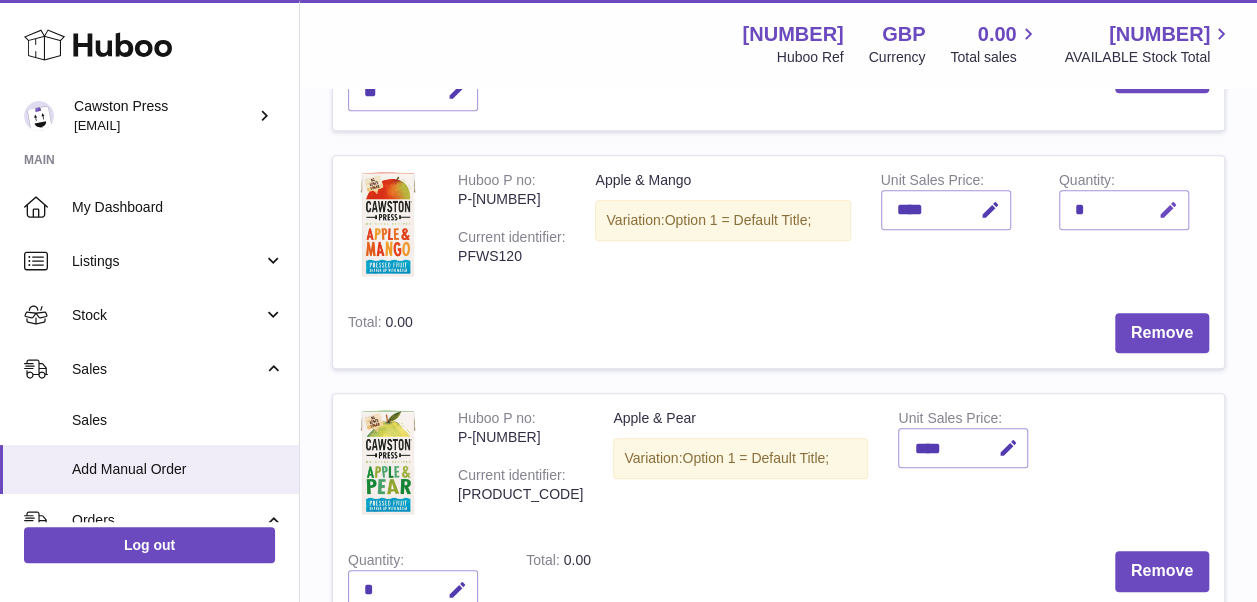 click at bounding box center (1168, 210) 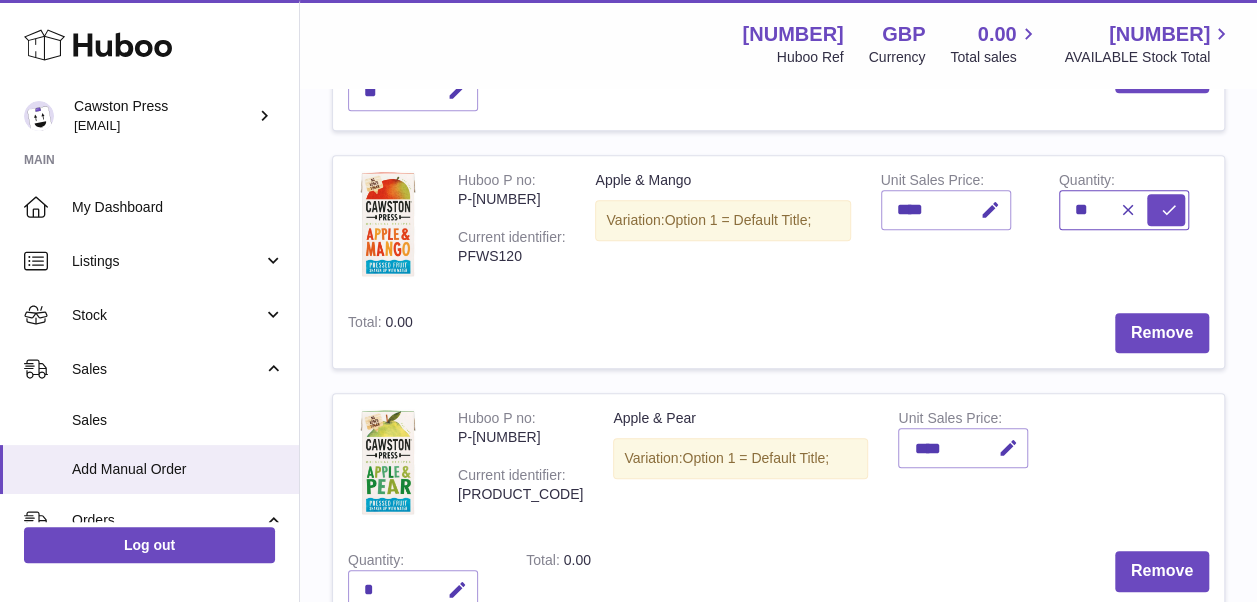 type on "**" 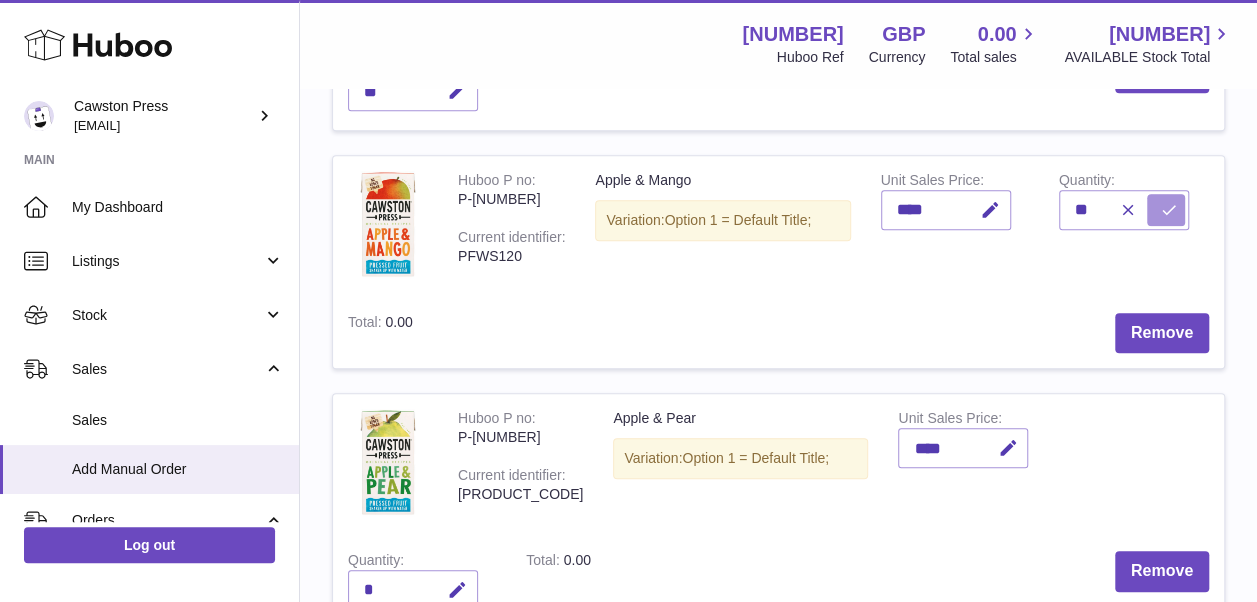 click at bounding box center (1169, 210) 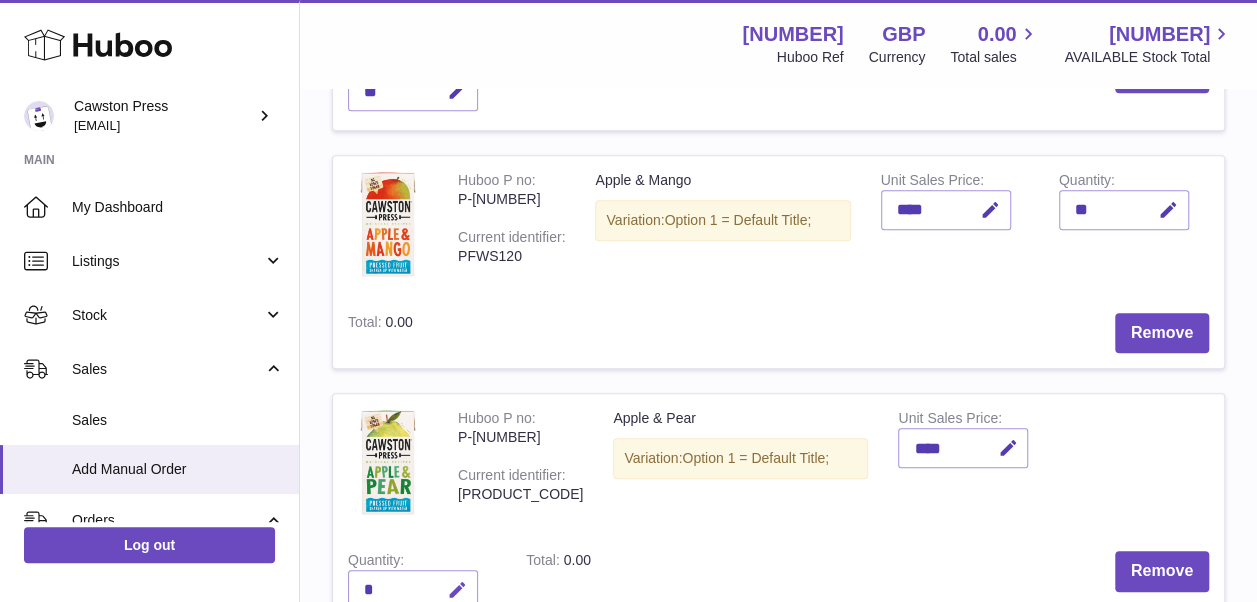 click at bounding box center [457, 590] 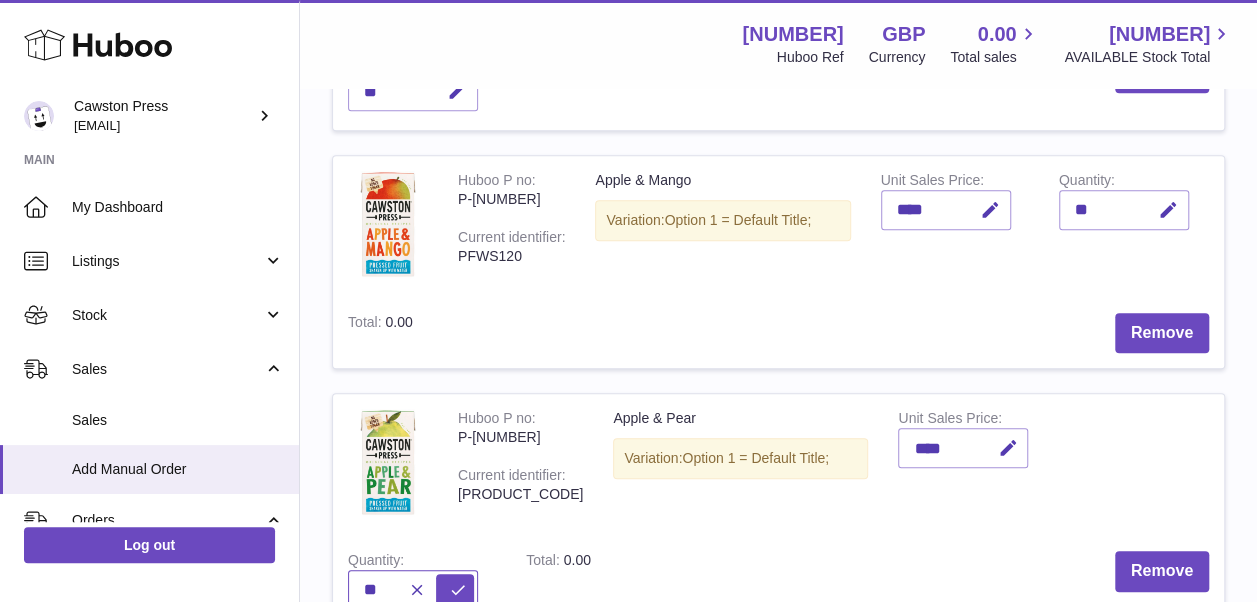 type on "**" 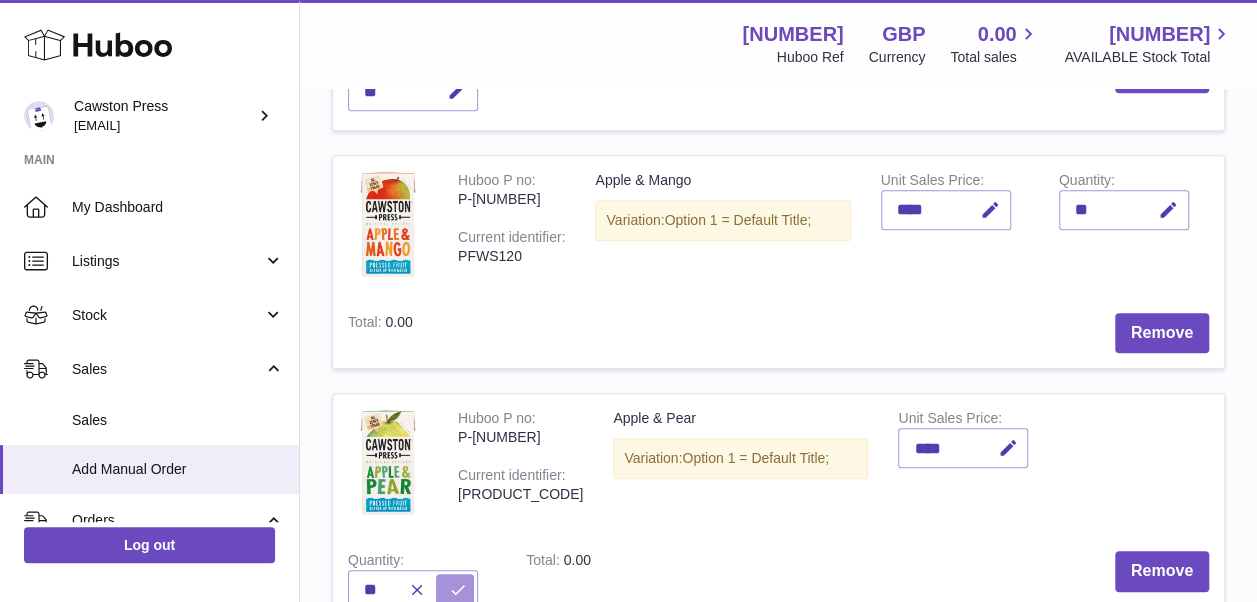 click at bounding box center (458, 590) 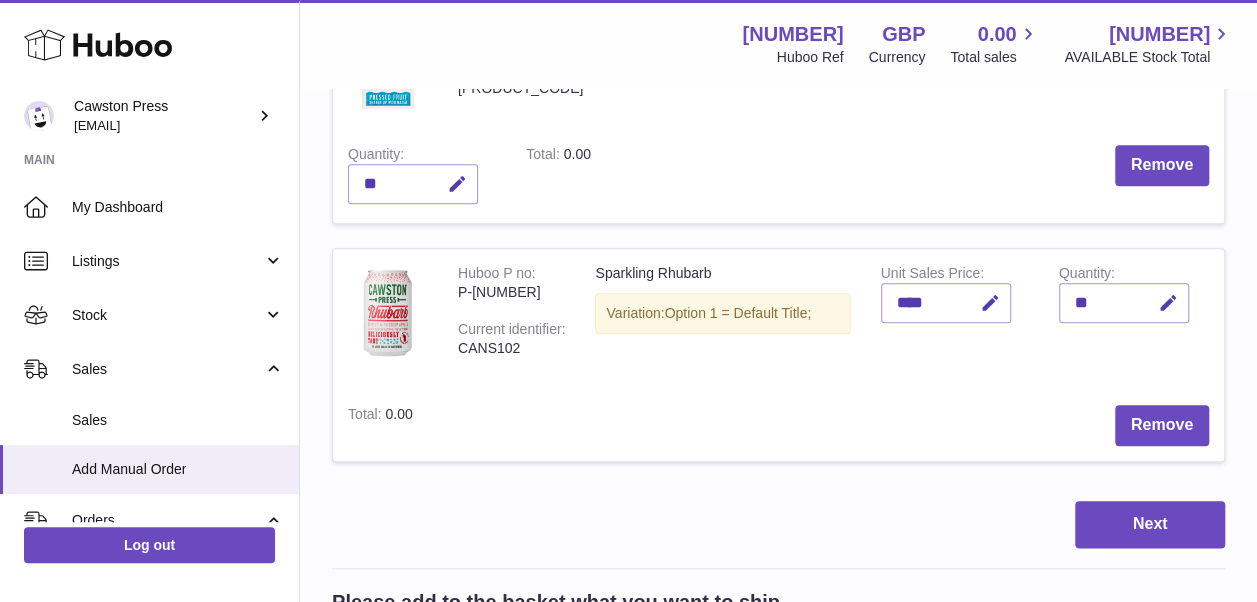 scroll, scrollTop: 980, scrollLeft: 0, axis: vertical 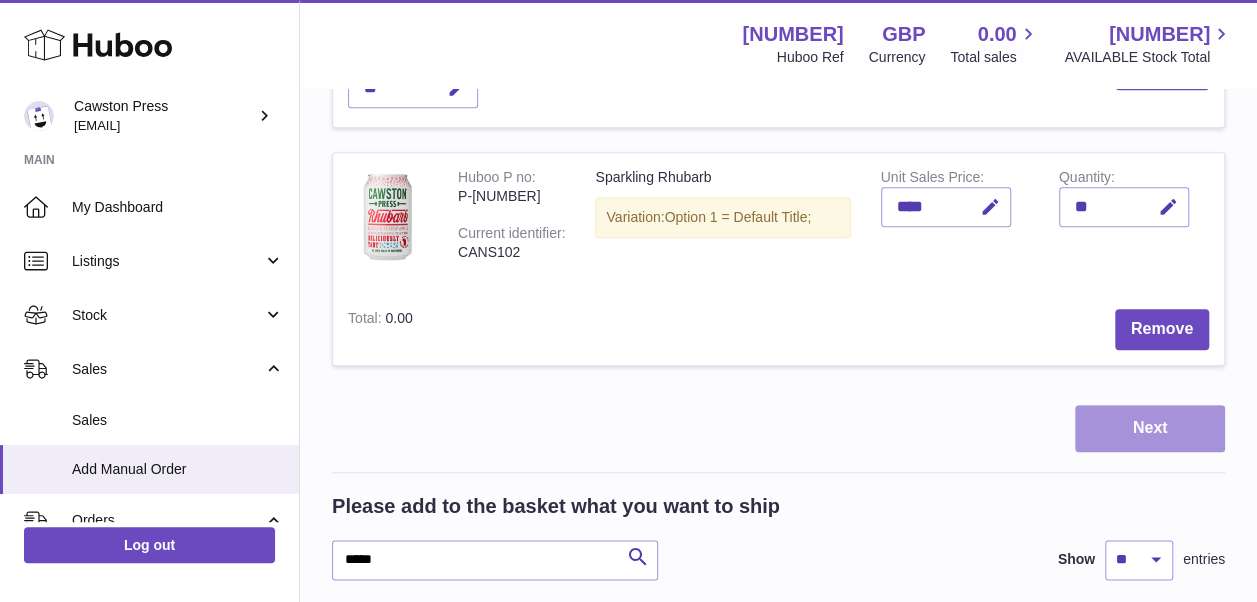 click on "Next" at bounding box center [1150, 428] 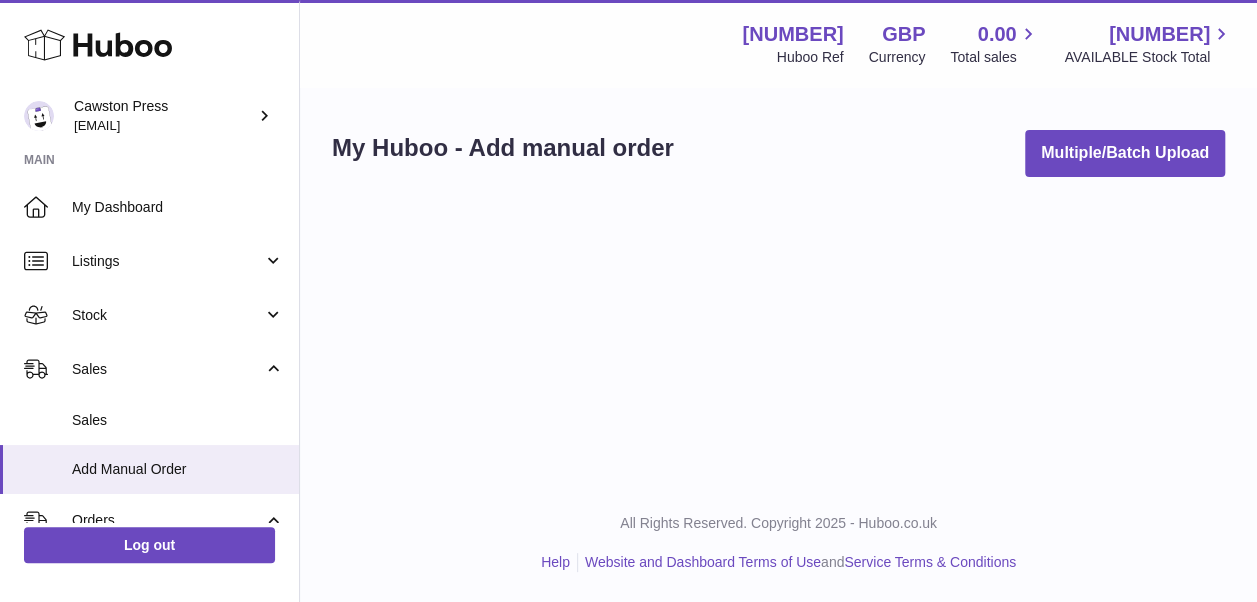 scroll, scrollTop: 0, scrollLeft: 0, axis: both 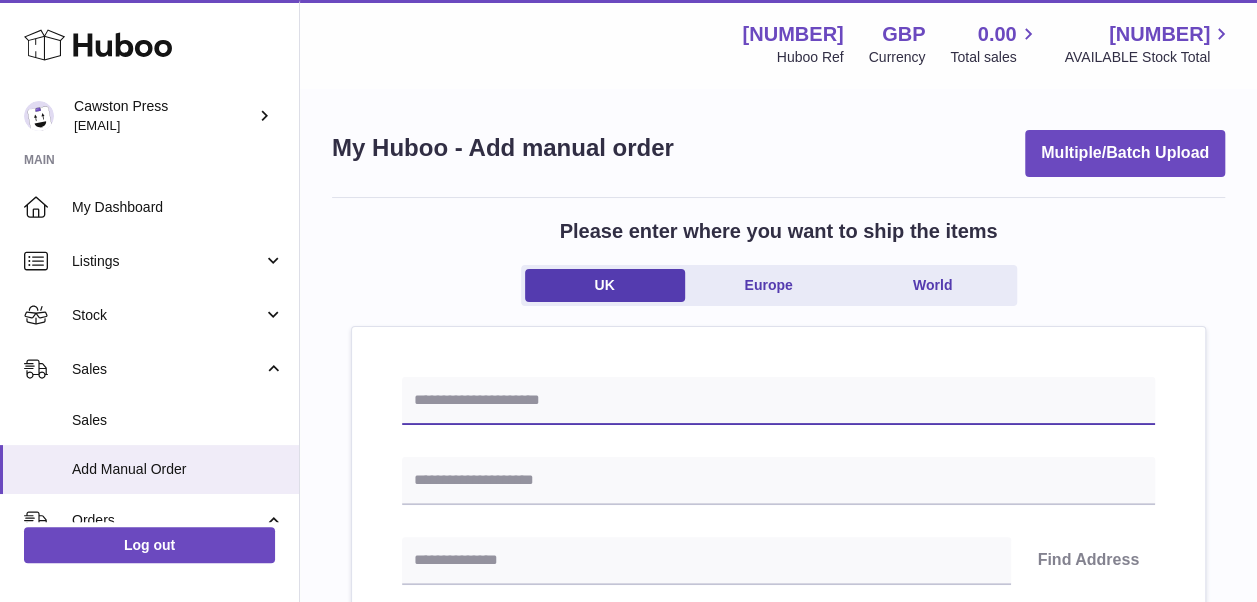 click at bounding box center (778, 401) 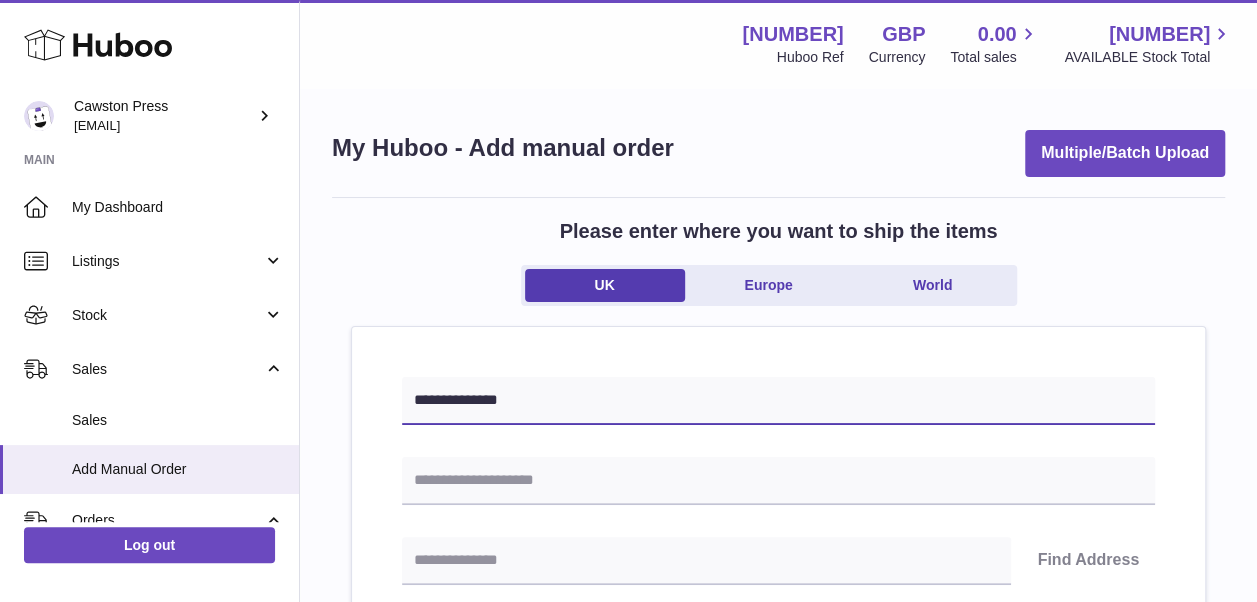 type on "**********" 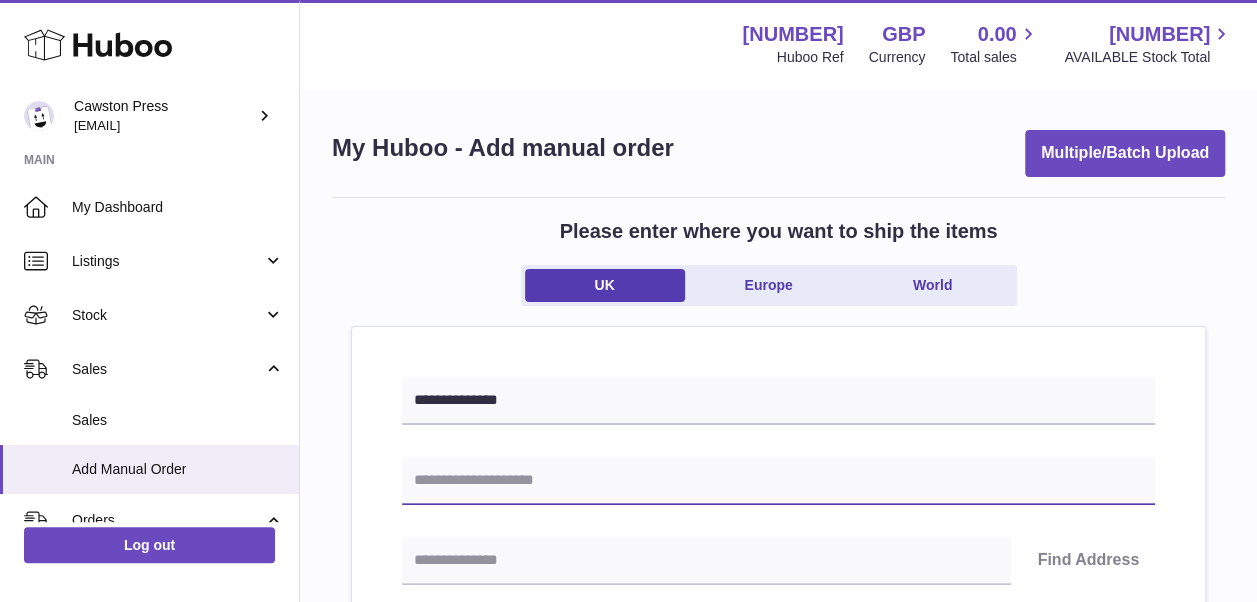click at bounding box center (778, 481) 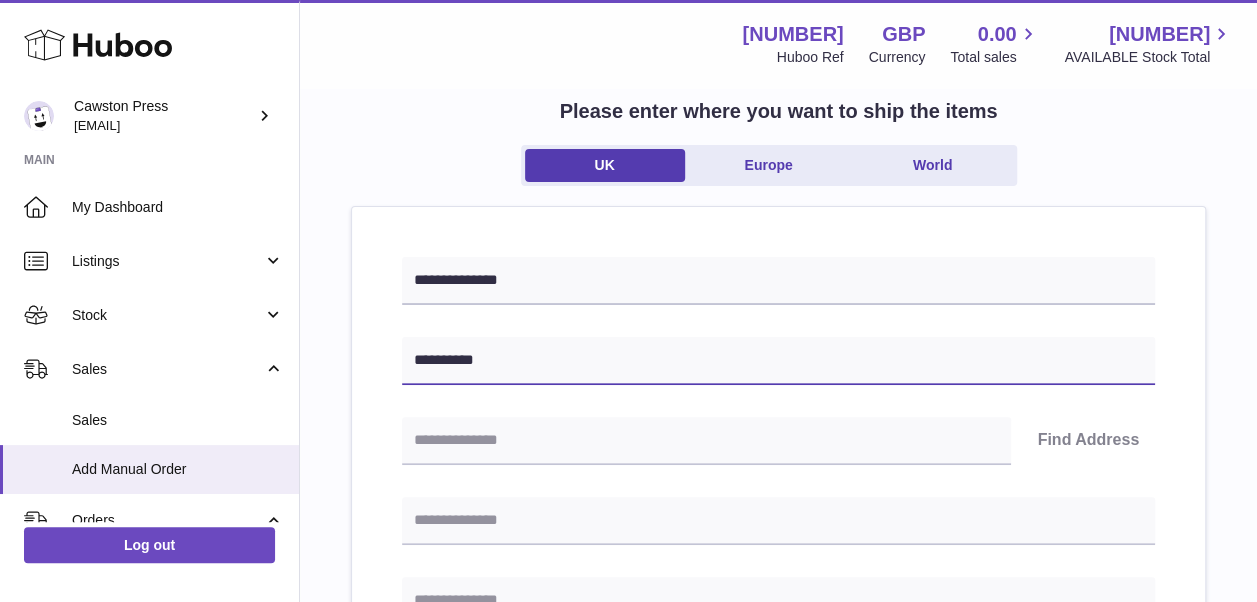 scroll, scrollTop: 128, scrollLeft: 0, axis: vertical 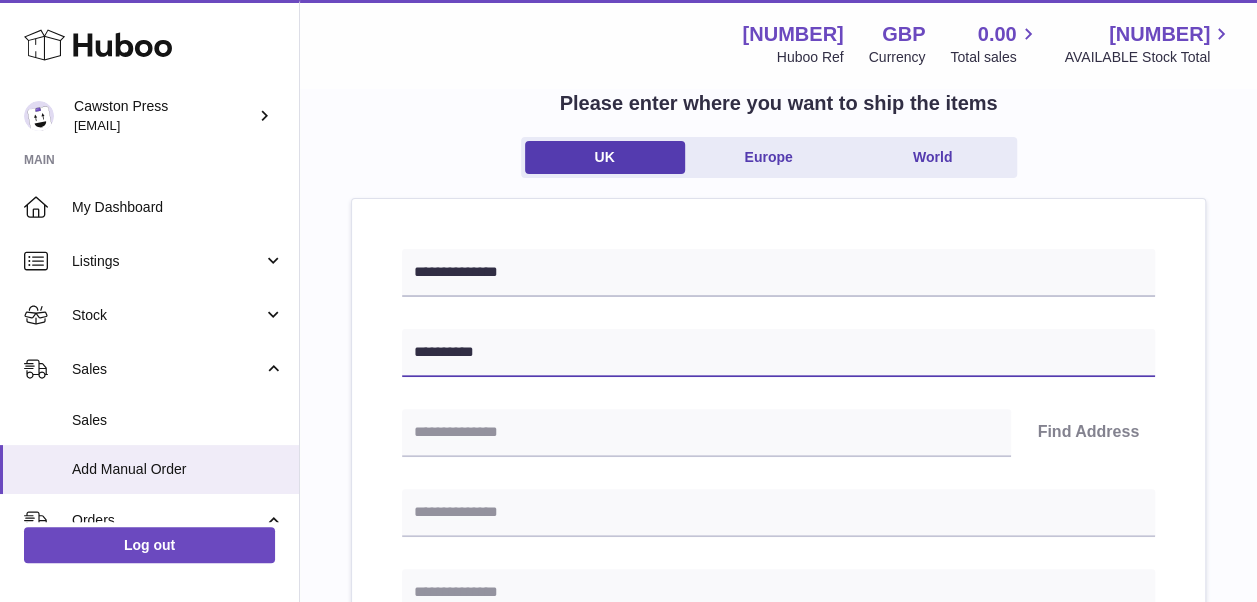 type on "**********" 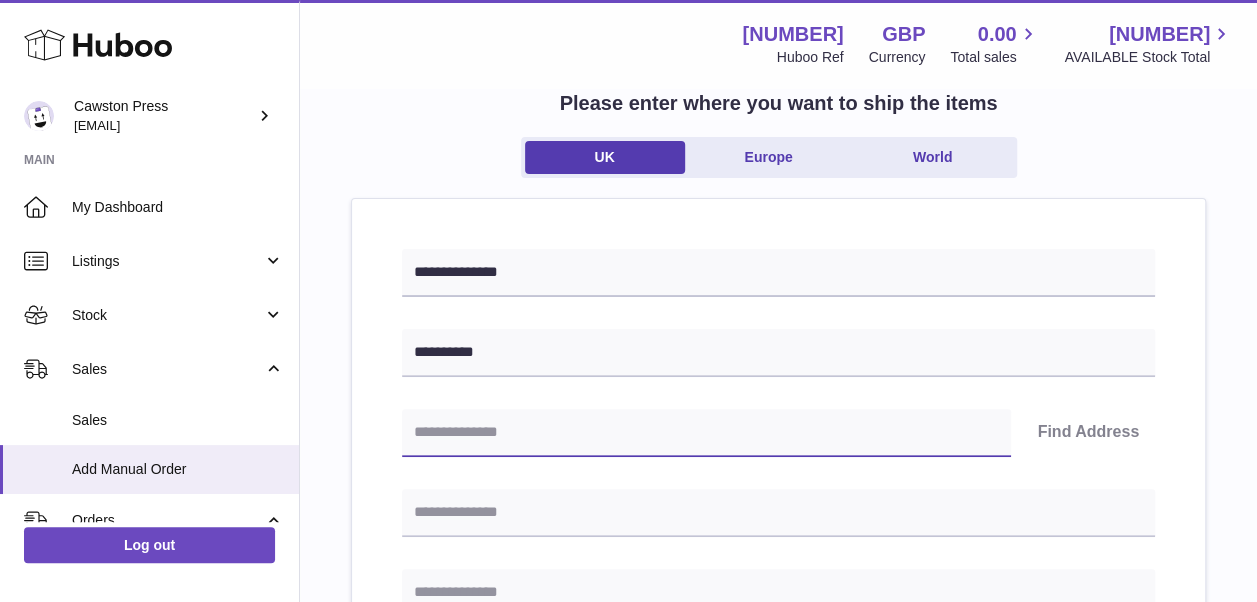 click at bounding box center [706, 433] 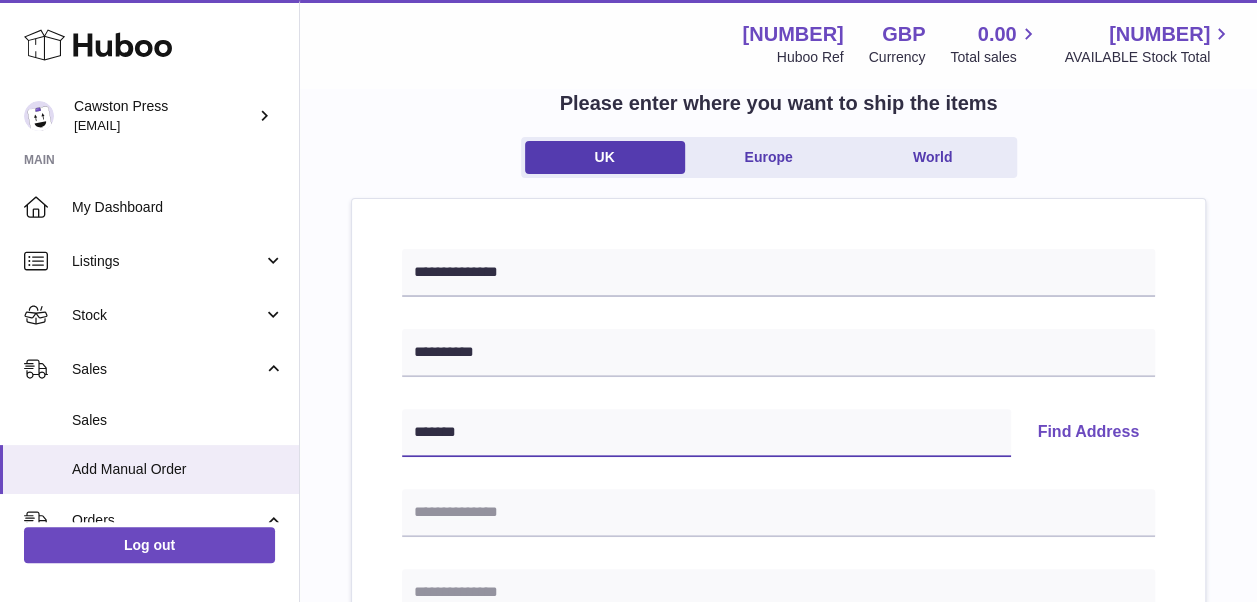 type on "*******" 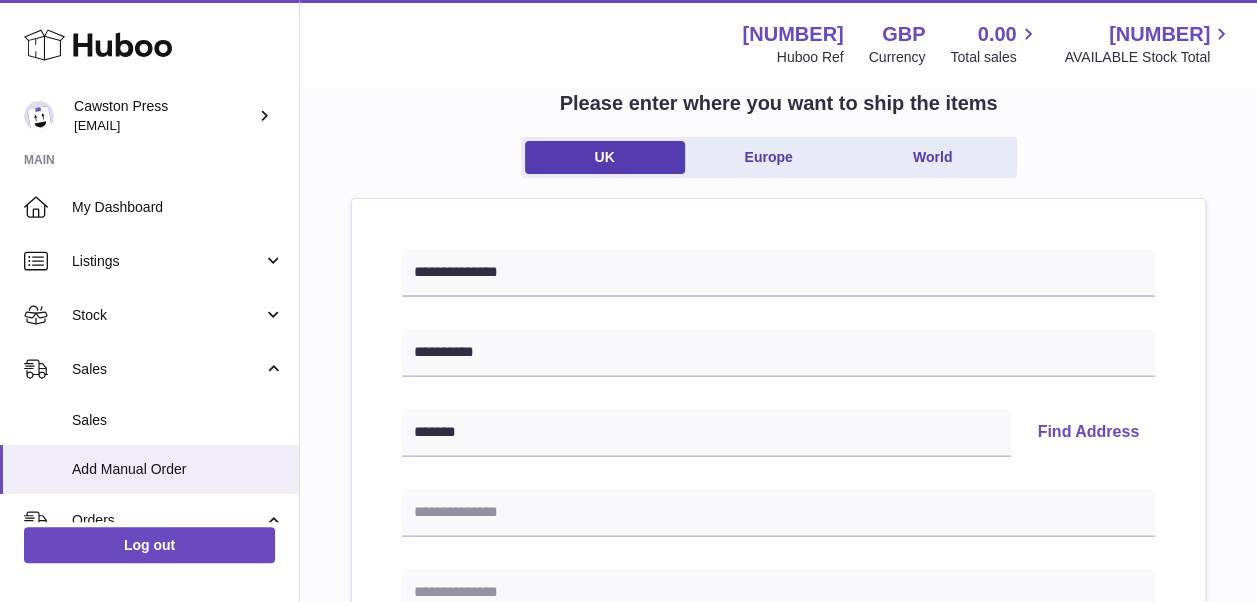 click on "Find Address" at bounding box center (1088, 433) 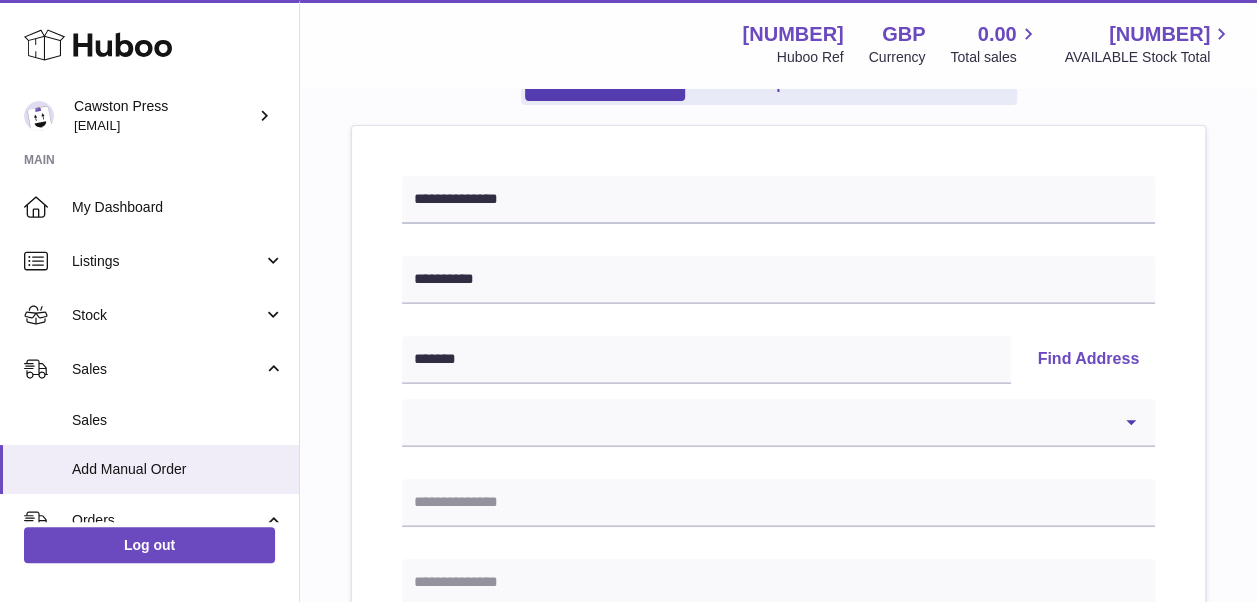 scroll, scrollTop: 210, scrollLeft: 0, axis: vertical 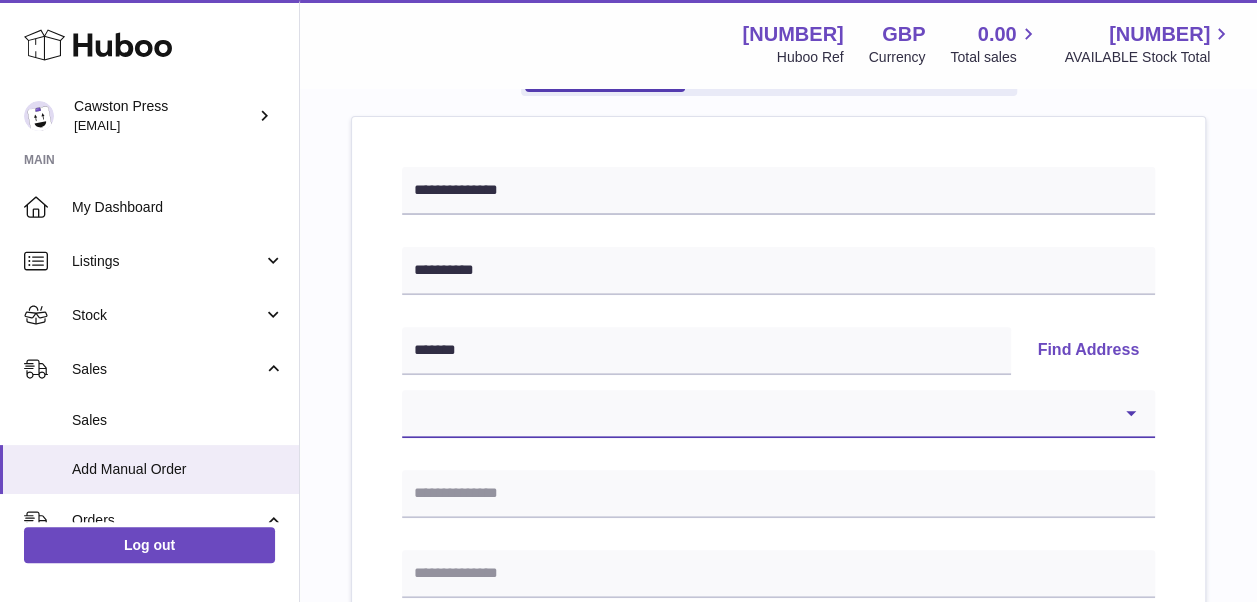 click on "[ADDRESS]" at bounding box center [778, 414] 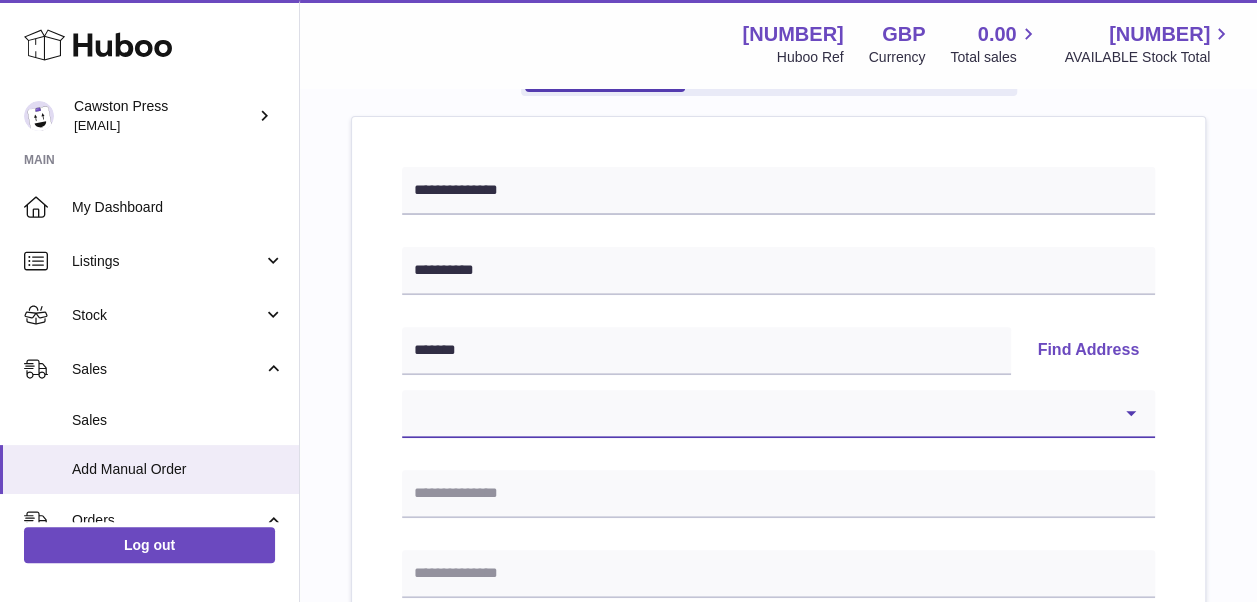 select on "***" 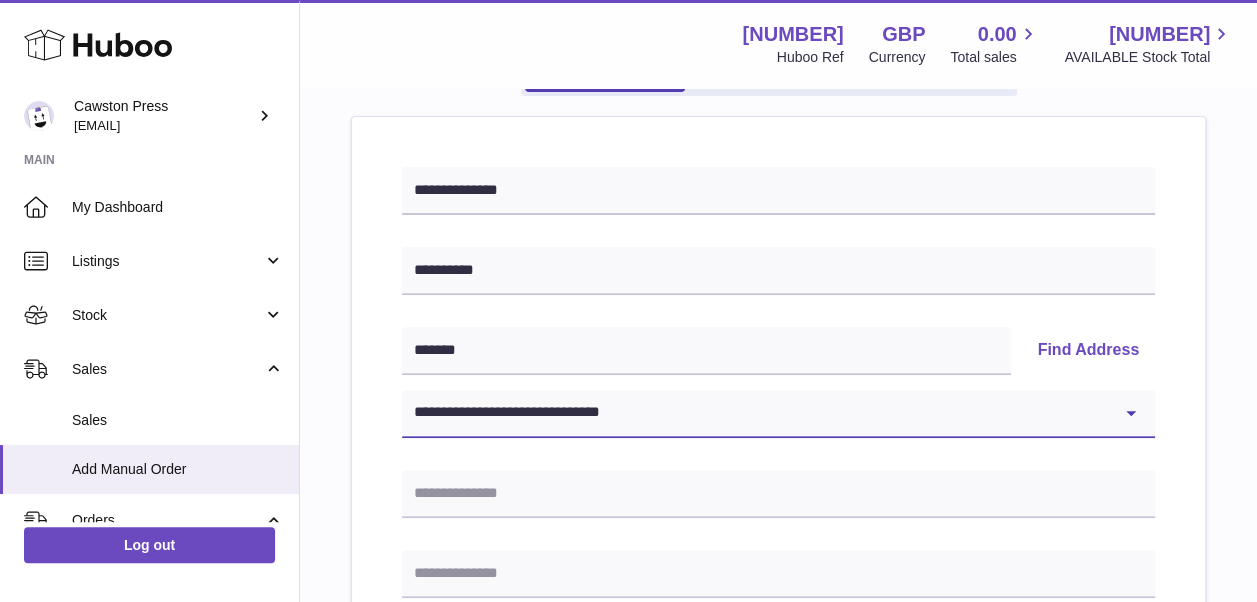 click on "[ADDRESS]" at bounding box center [778, 414] 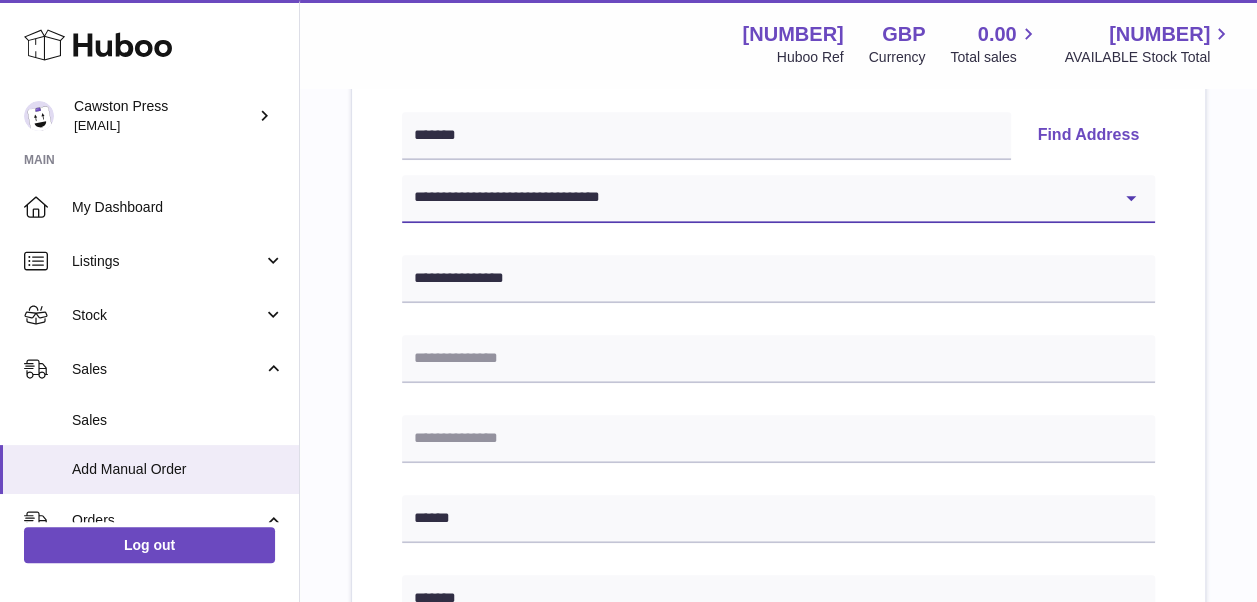 scroll, scrollTop: 427, scrollLeft: 0, axis: vertical 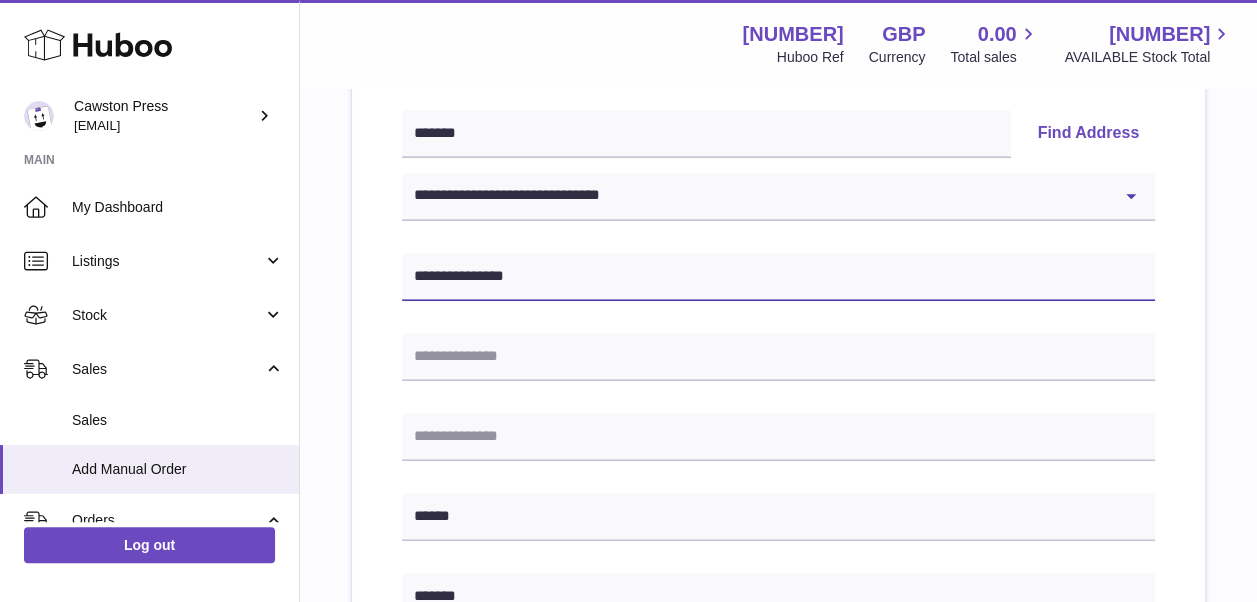 drag, startPoint x: 531, startPoint y: 272, endPoint x: 366, endPoint y: 294, distance: 166.4602 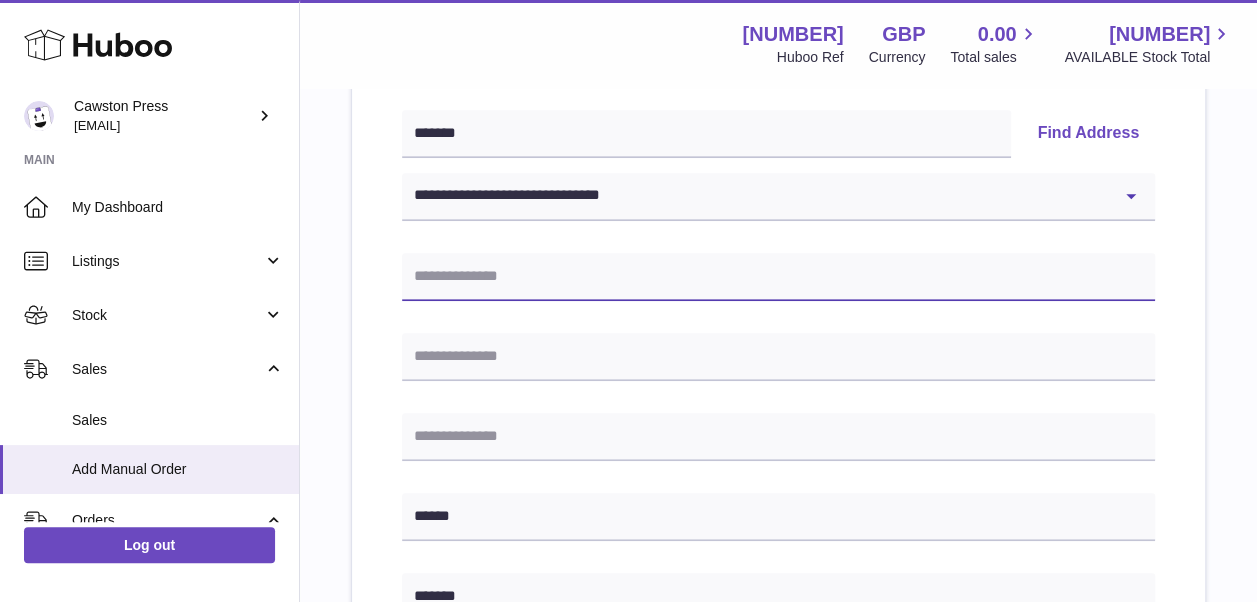 type 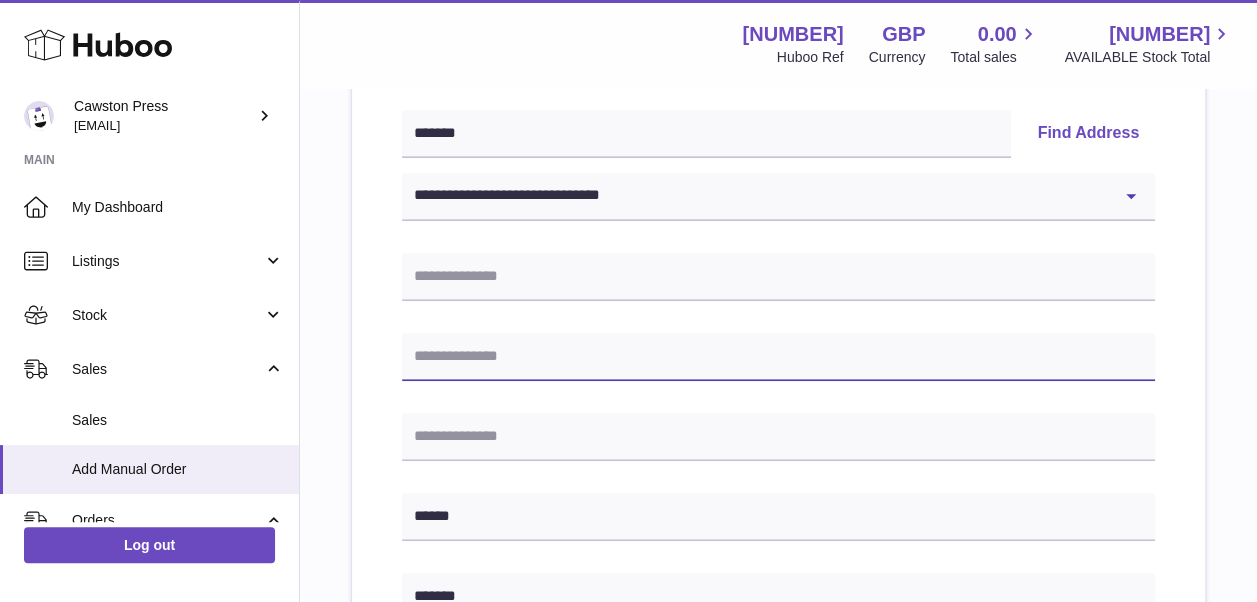click at bounding box center (778, 357) 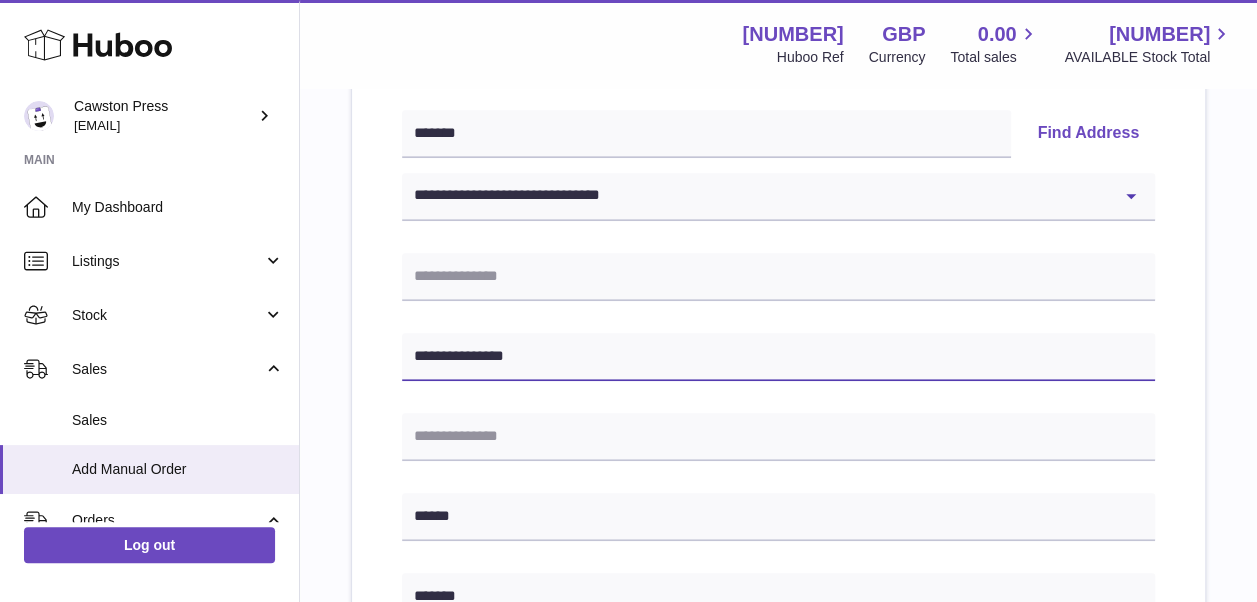 type on "**********" 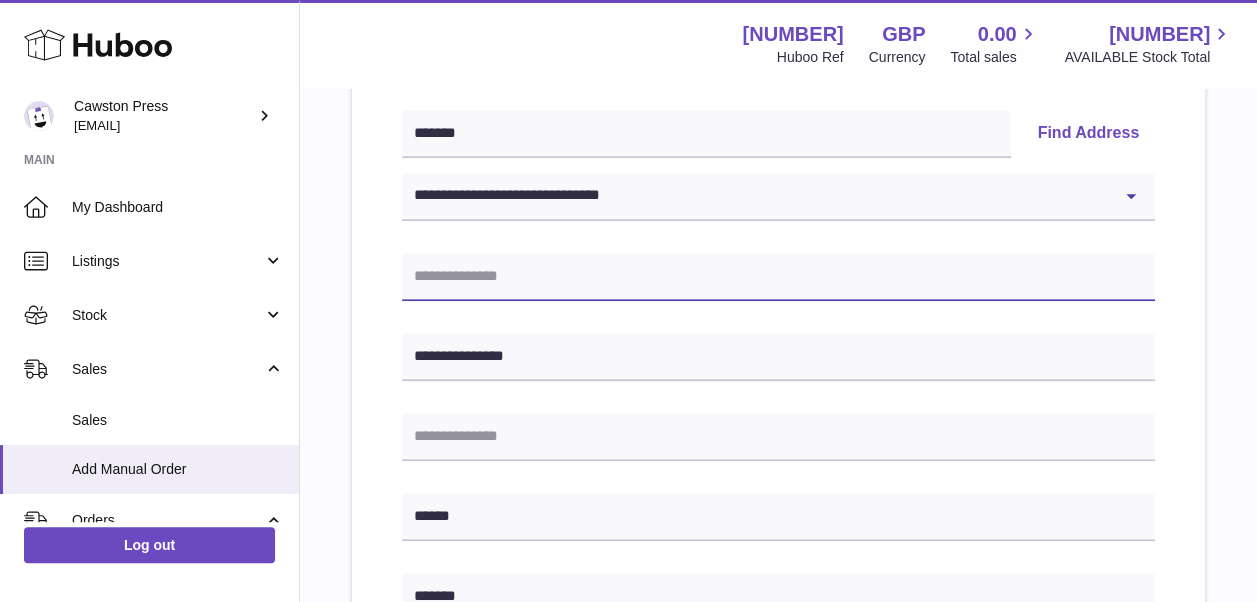 click at bounding box center [778, 277] 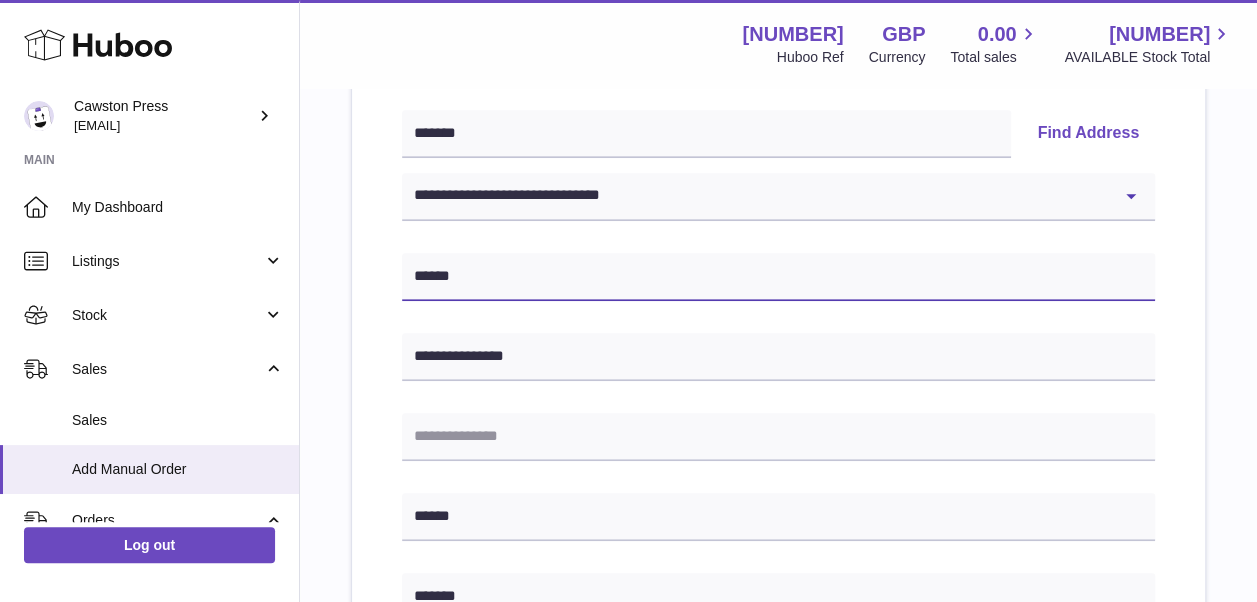 type on "******" 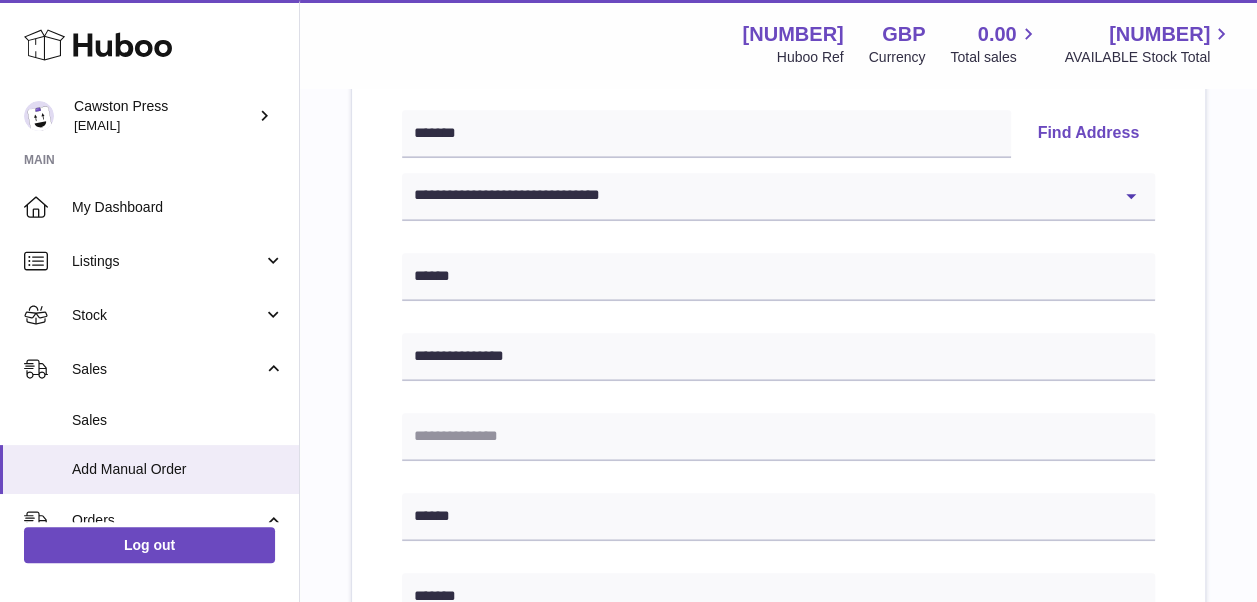 click on "[ADDRESS]" at bounding box center [778, 527] 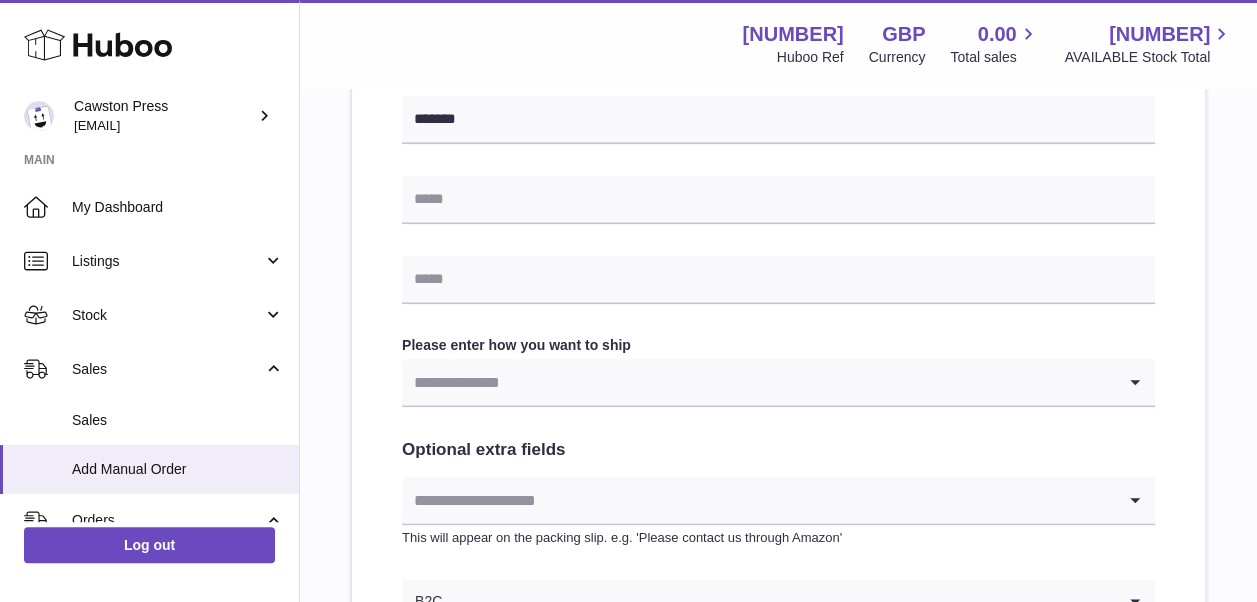 scroll, scrollTop: 905, scrollLeft: 0, axis: vertical 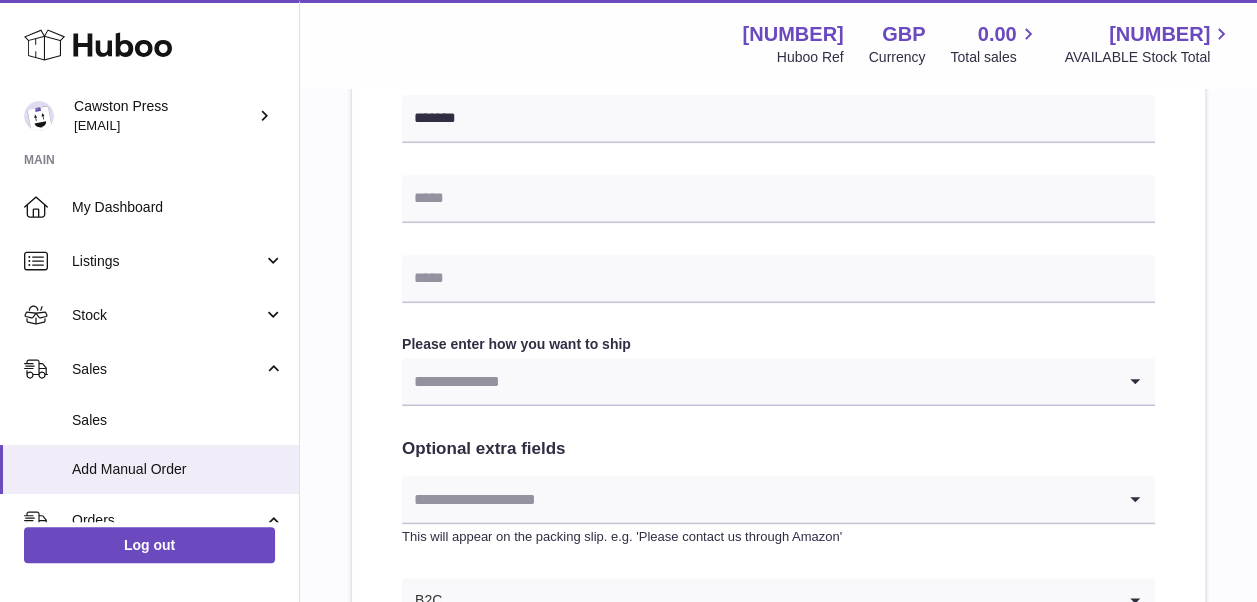 click at bounding box center (758, 381) 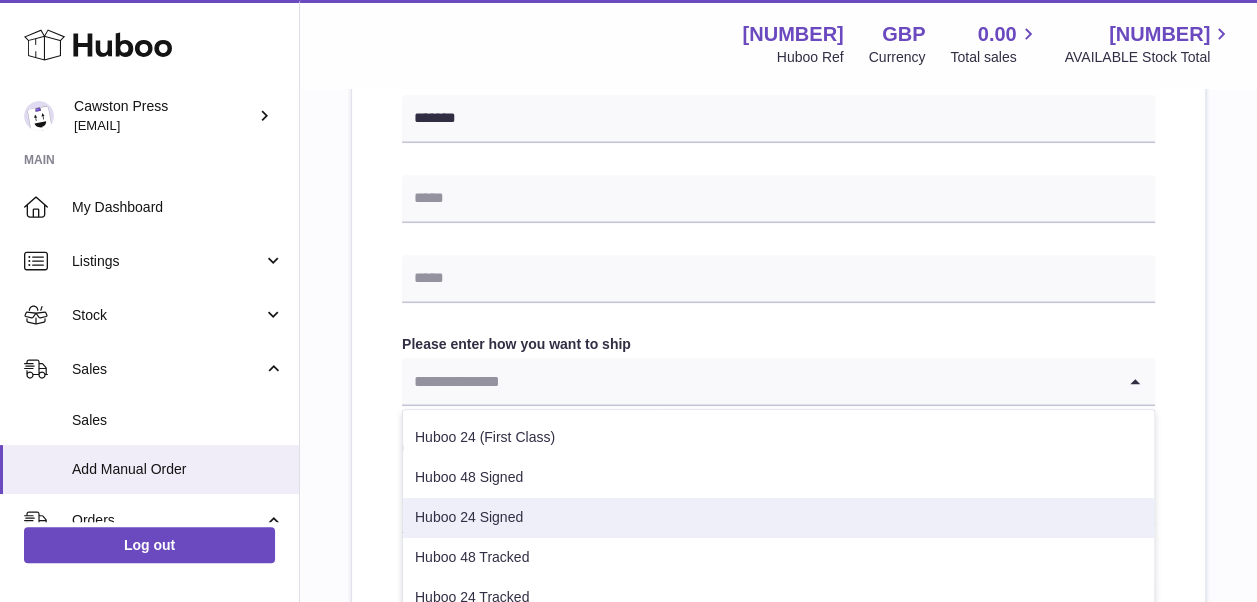 scroll, scrollTop: 41, scrollLeft: 0, axis: vertical 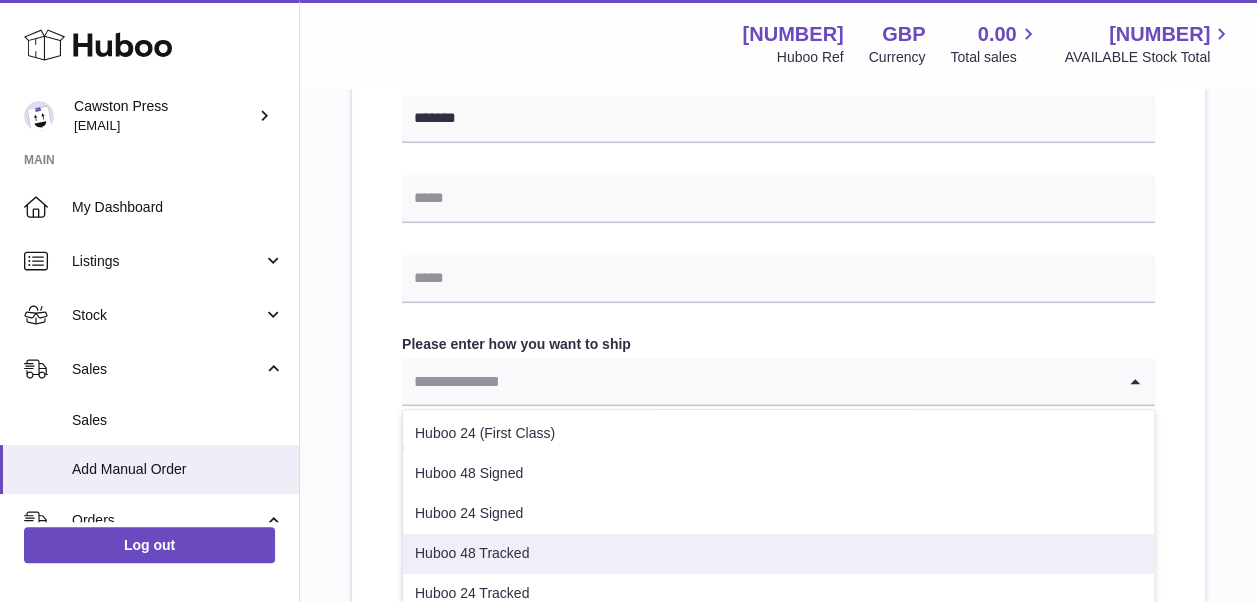 click on "Huboo 48 Tracked" at bounding box center (778, 554) 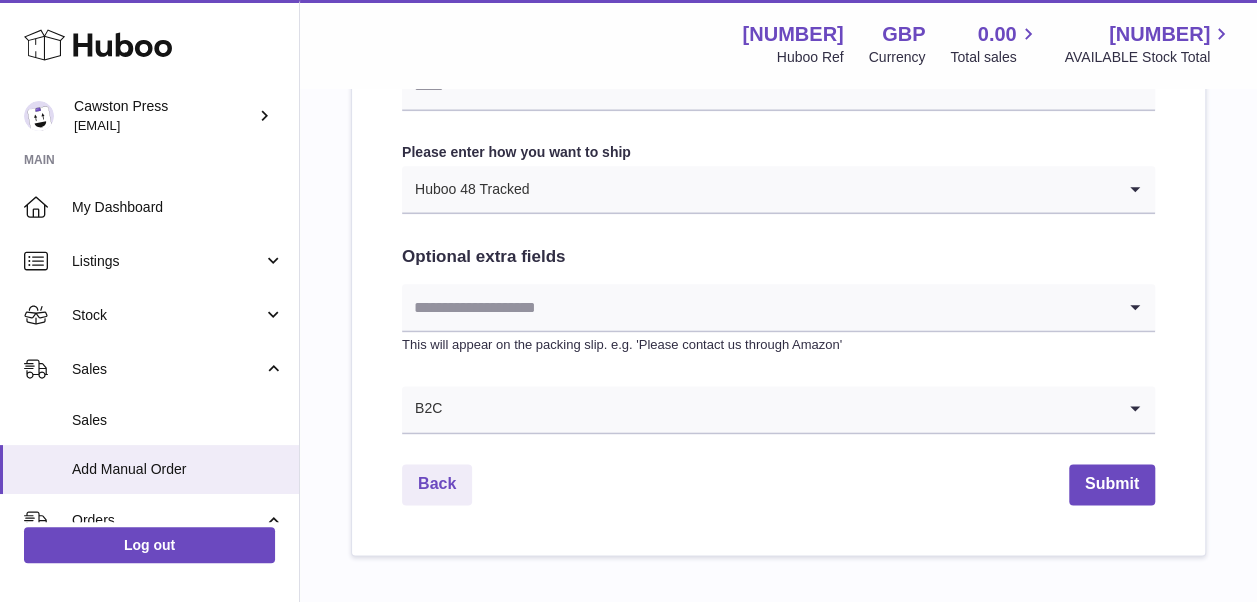scroll, scrollTop: 1098, scrollLeft: 0, axis: vertical 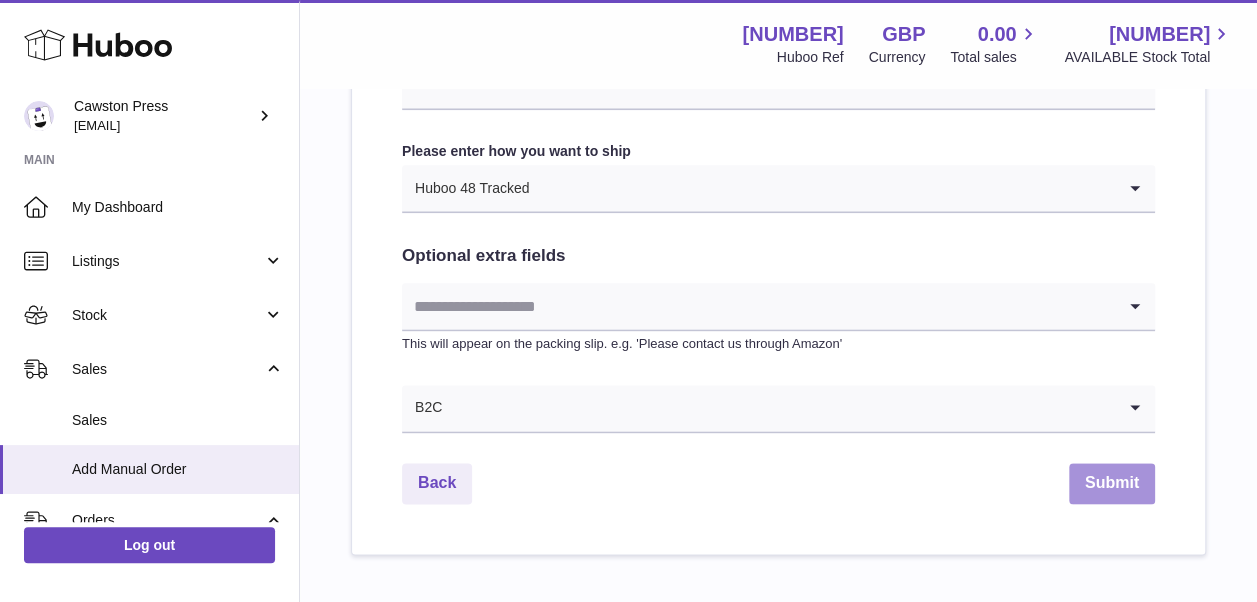 click on "Submit" at bounding box center [1112, 483] 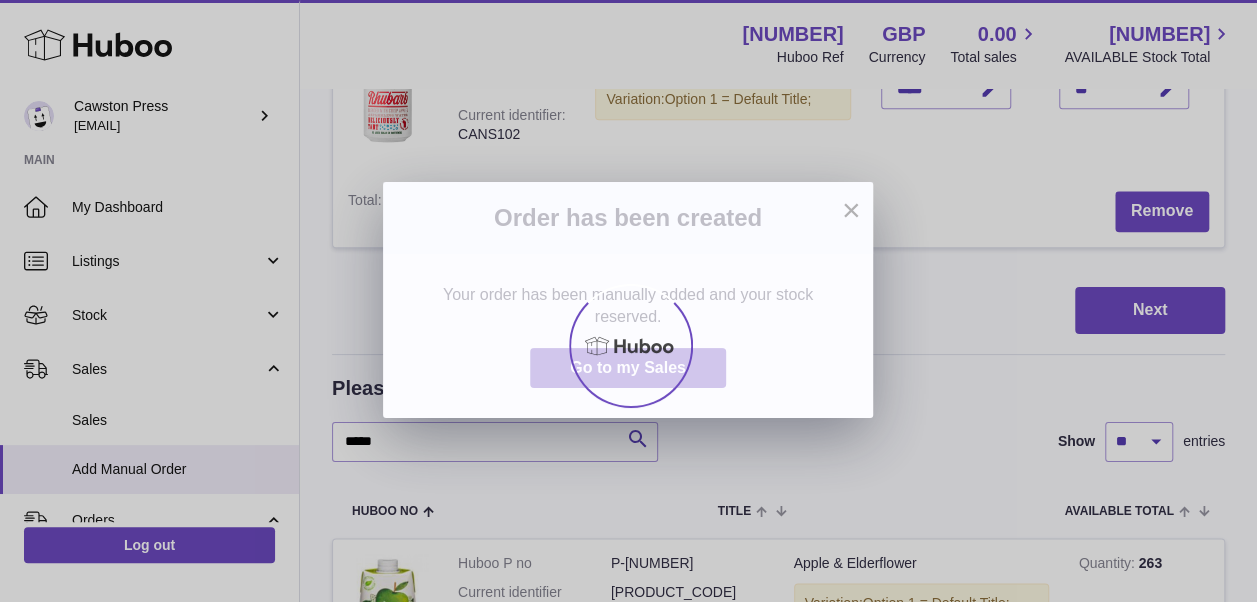 scroll, scrollTop: 0, scrollLeft: 0, axis: both 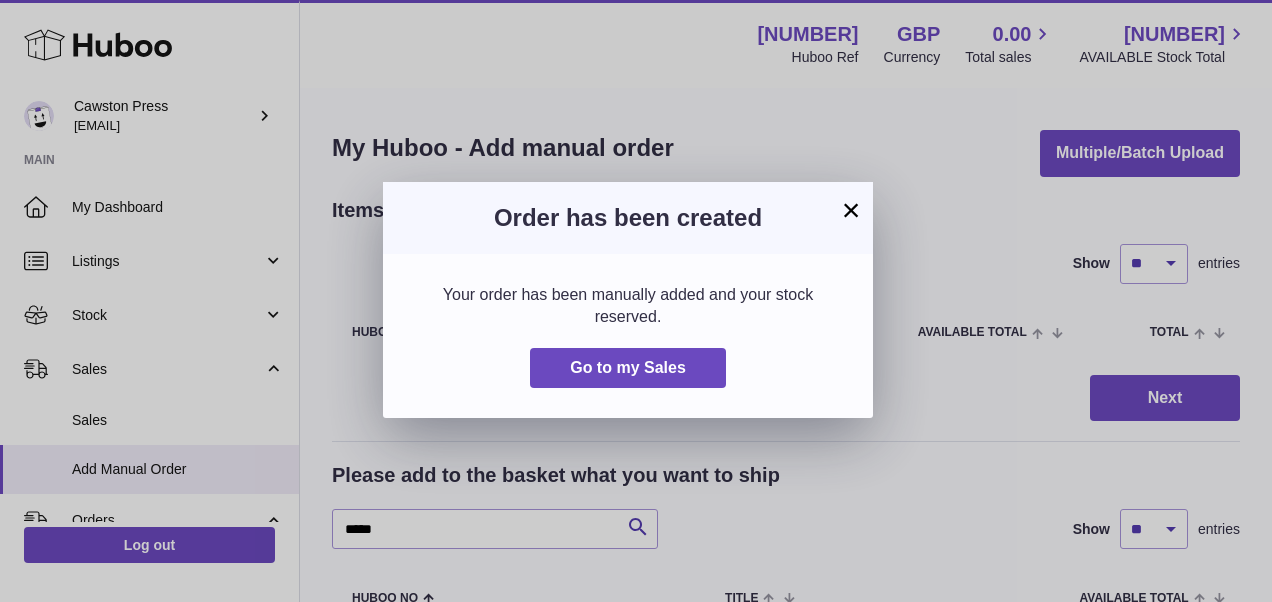 click on "×" at bounding box center [851, 210] 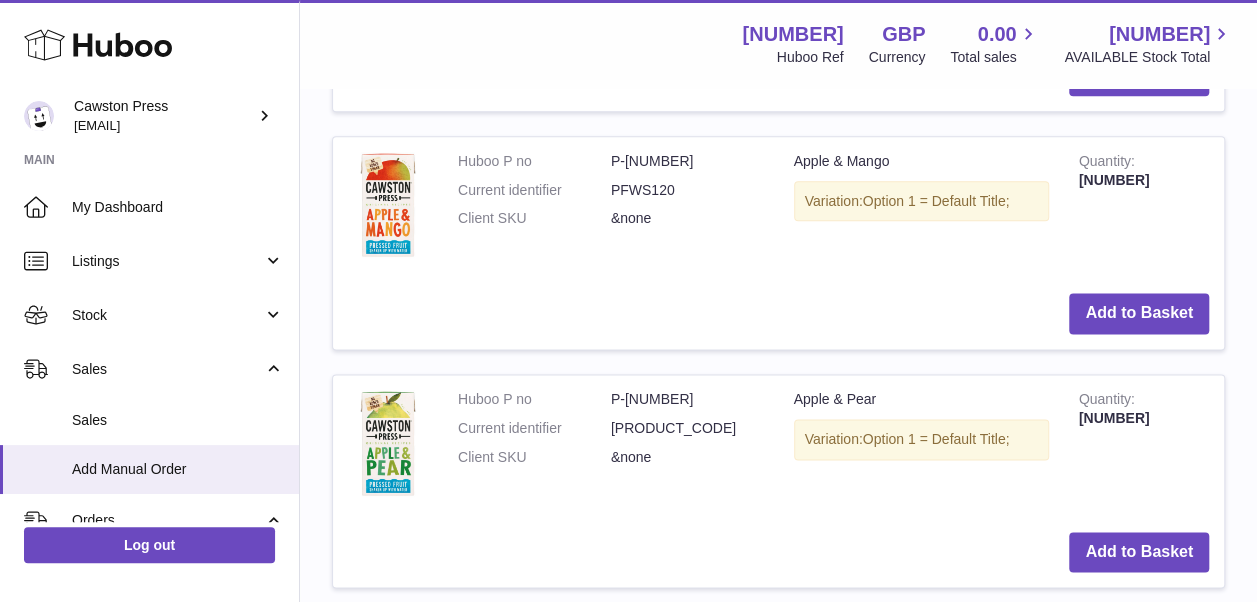 scroll, scrollTop: 1137, scrollLeft: 0, axis: vertical 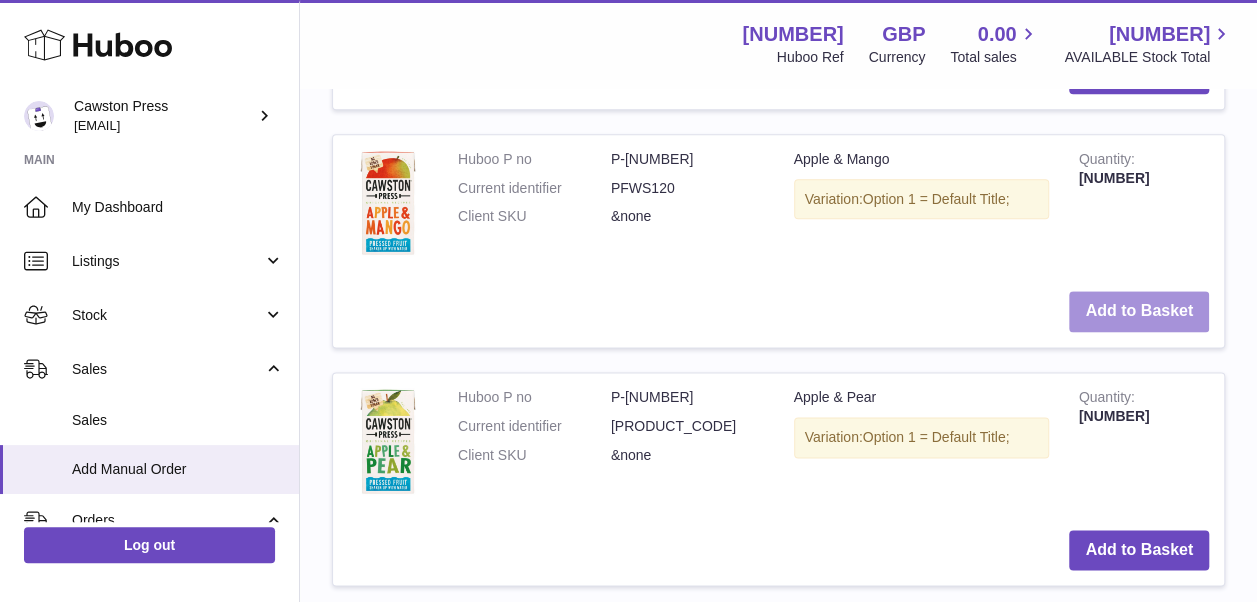 click on "Add to Basket" at bounding box center (1139, 311) 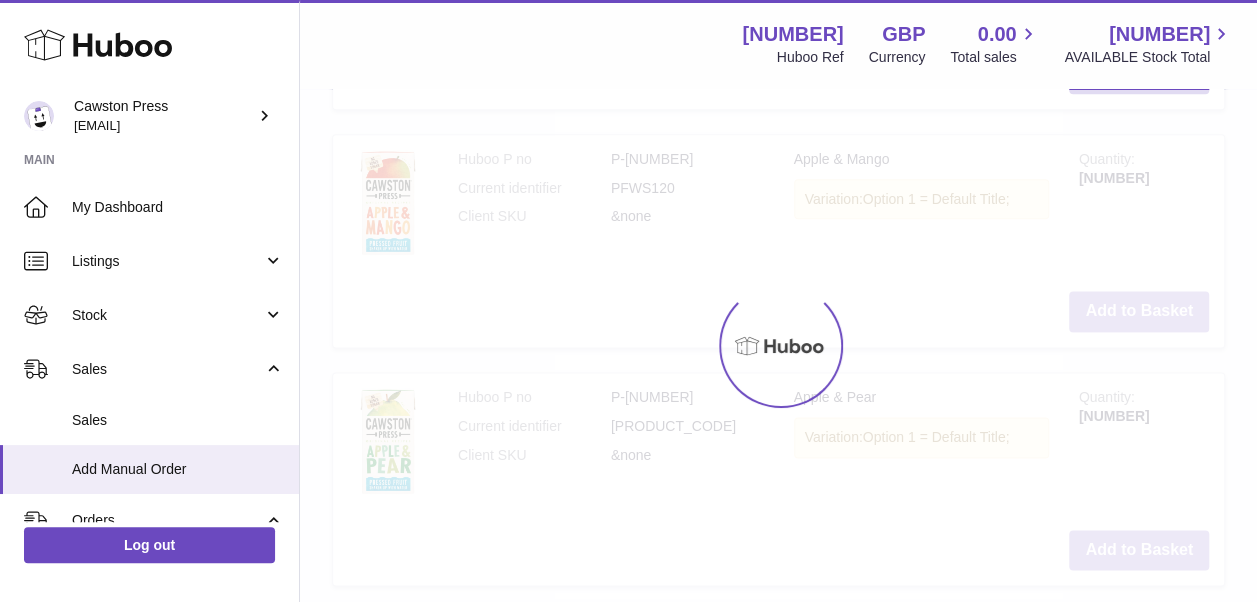 scroll, scrollTop: 1374, scrollLeft: 0, axis: vertical 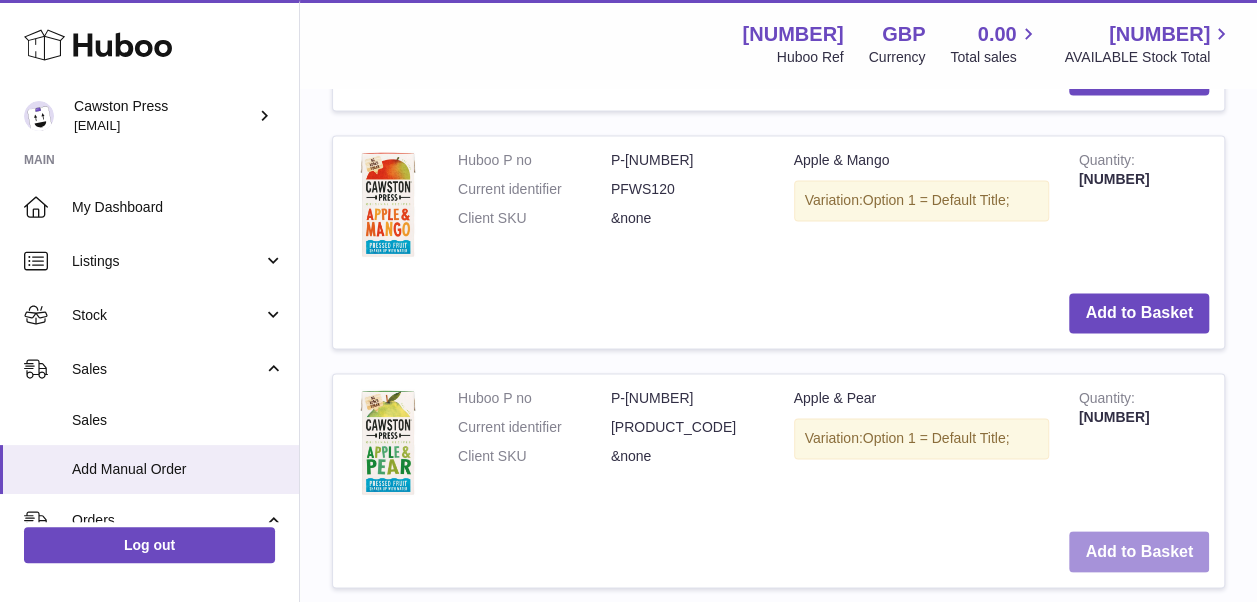 click on "Add to Basket" at bounding box center (1139, 551) 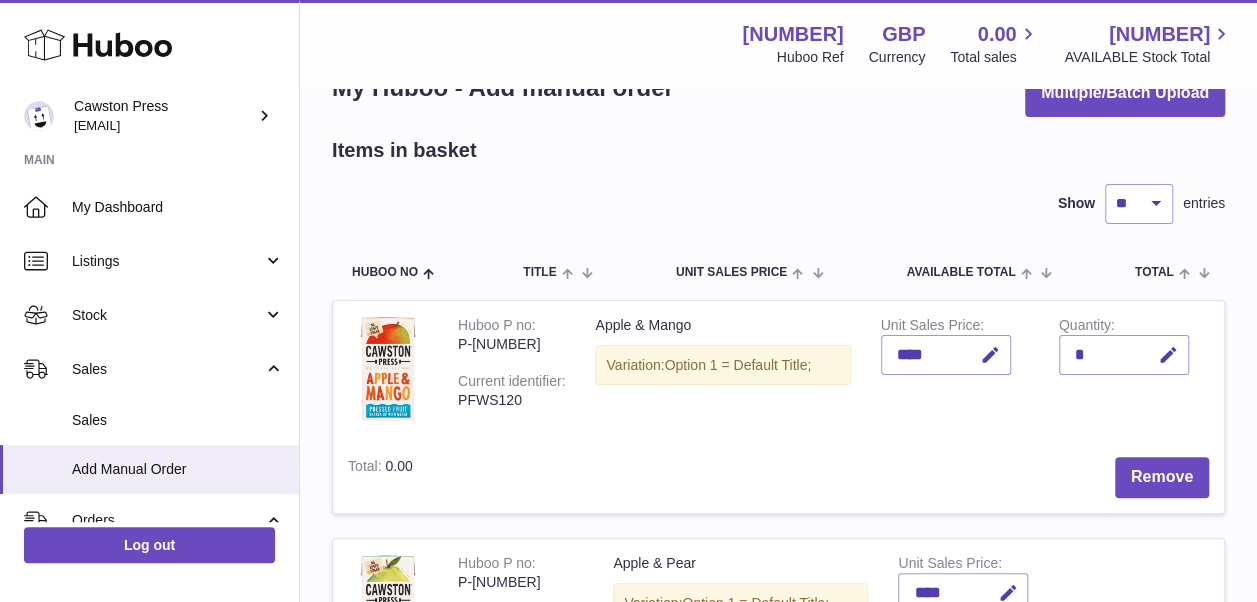 scroll, scrollTop: 0, scrollLeft: 0, axis: both 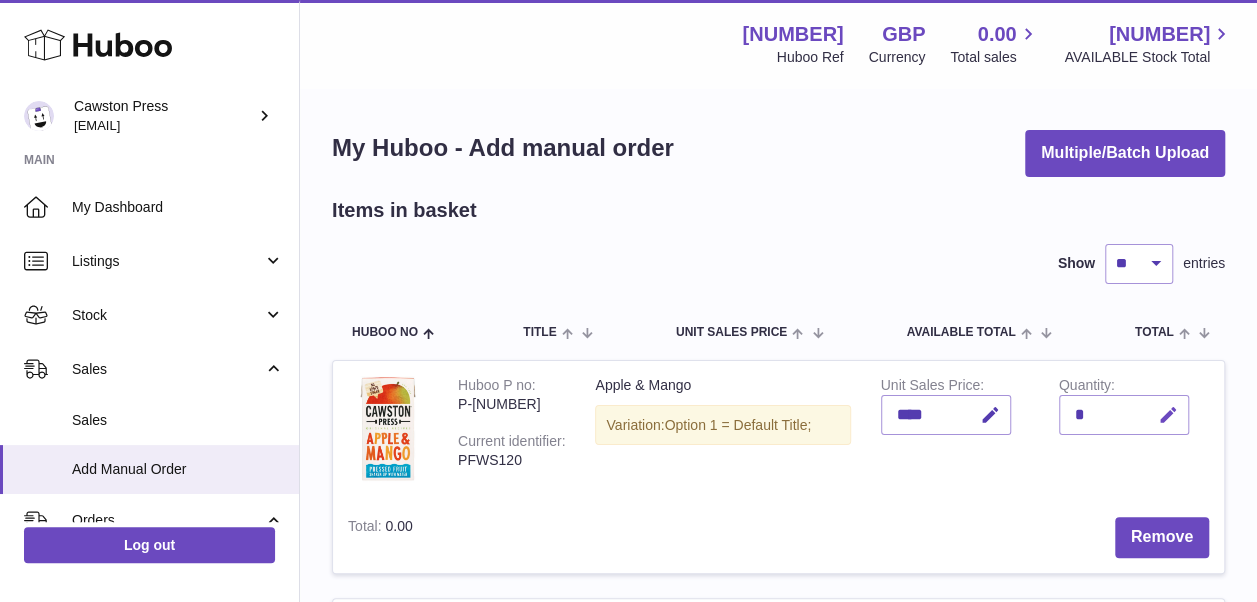 click at bounding box center [1168, 415] 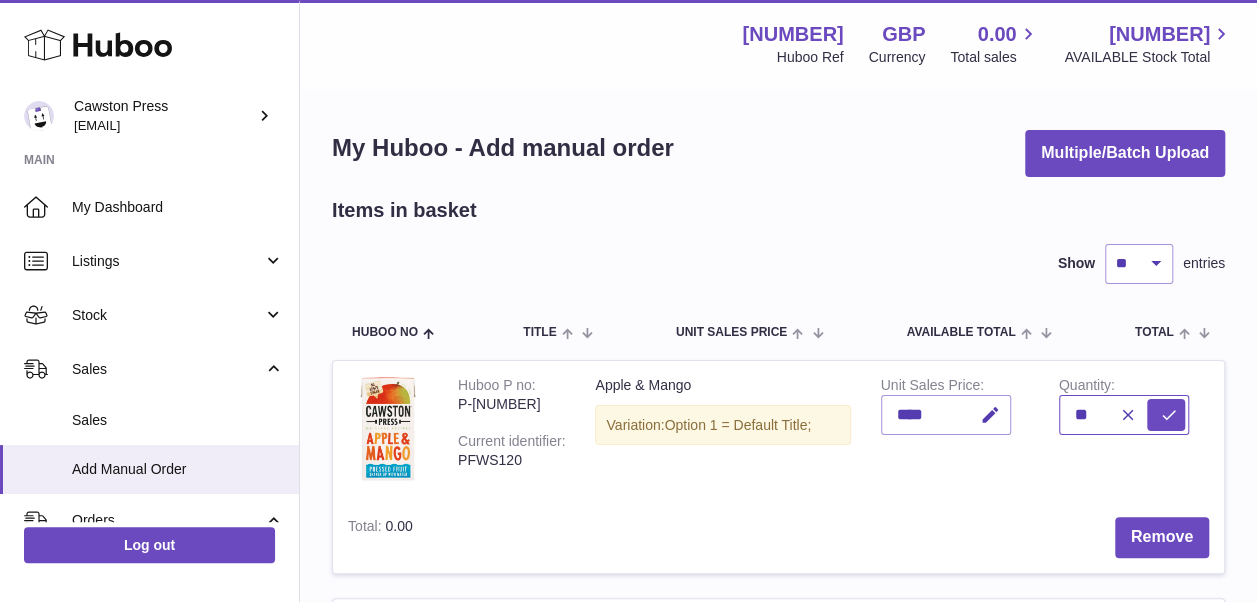 type on "**" 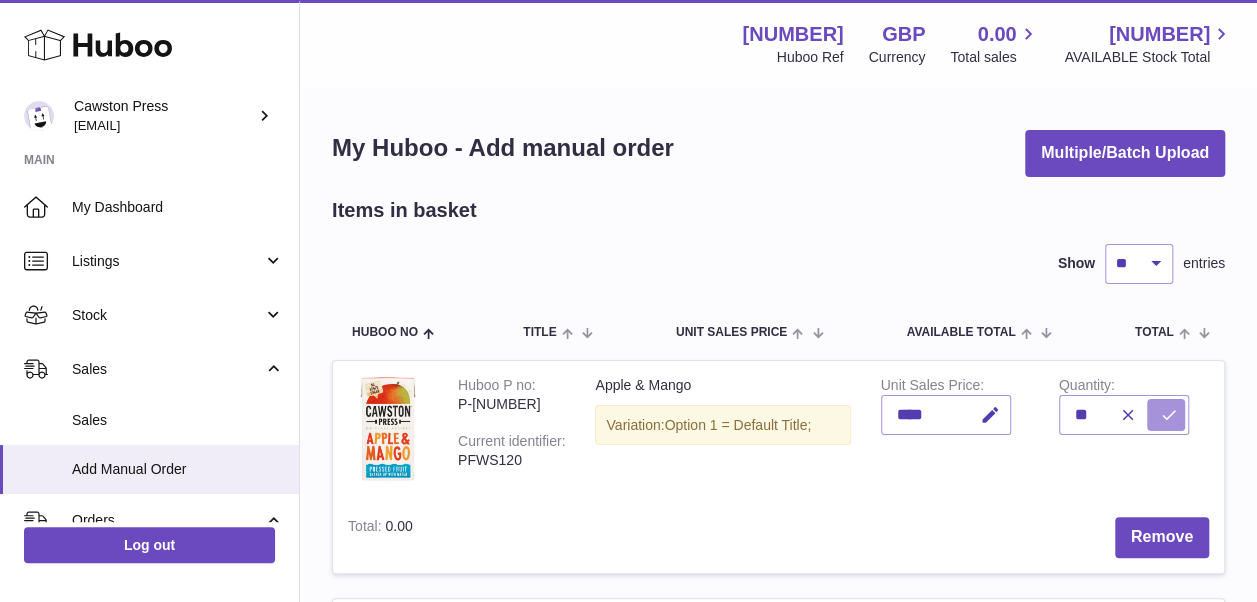 click at bounding box center [1169, 415] 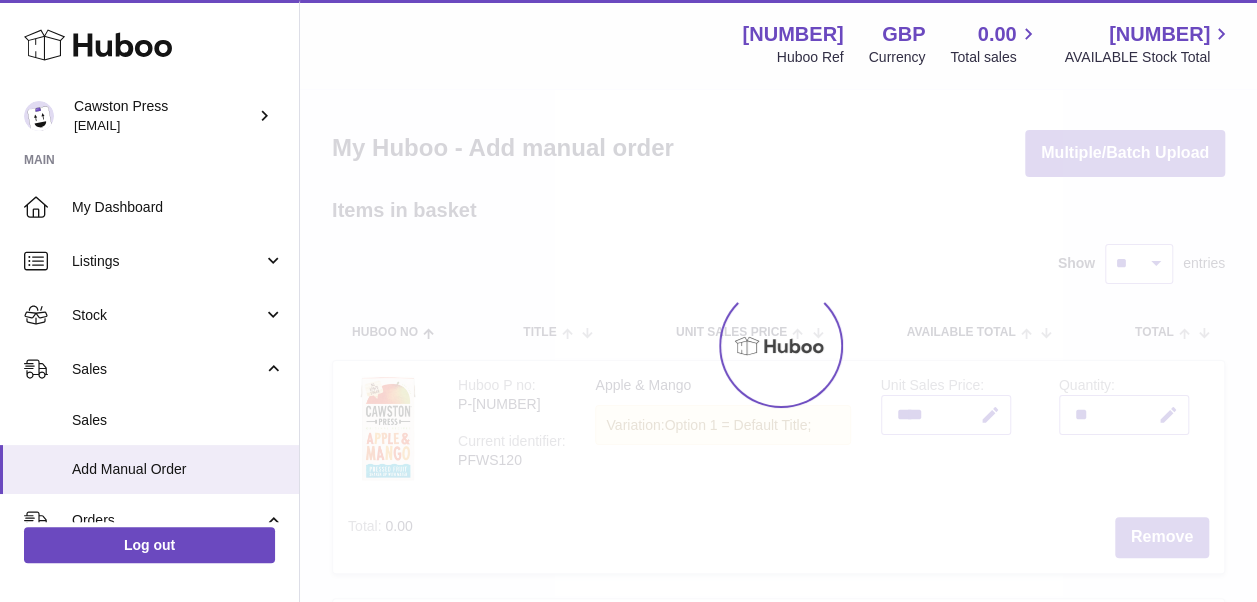 scroll, scrollTop: 208, scrollLeft: 0, axis: vertical 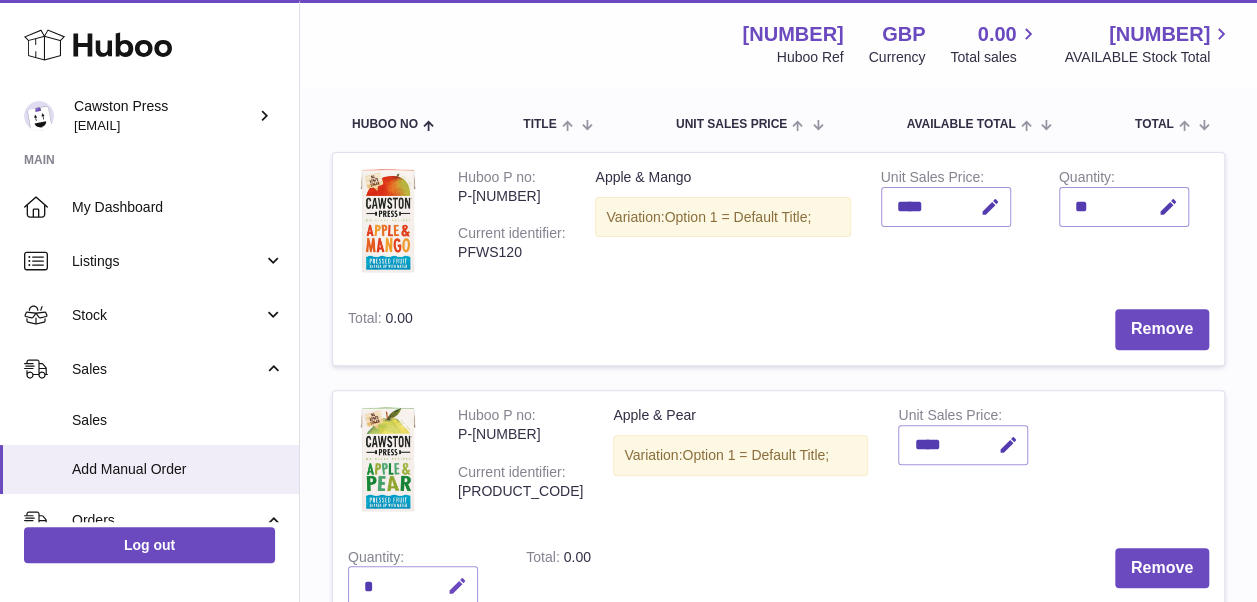 click at bounding box center (457, 586) 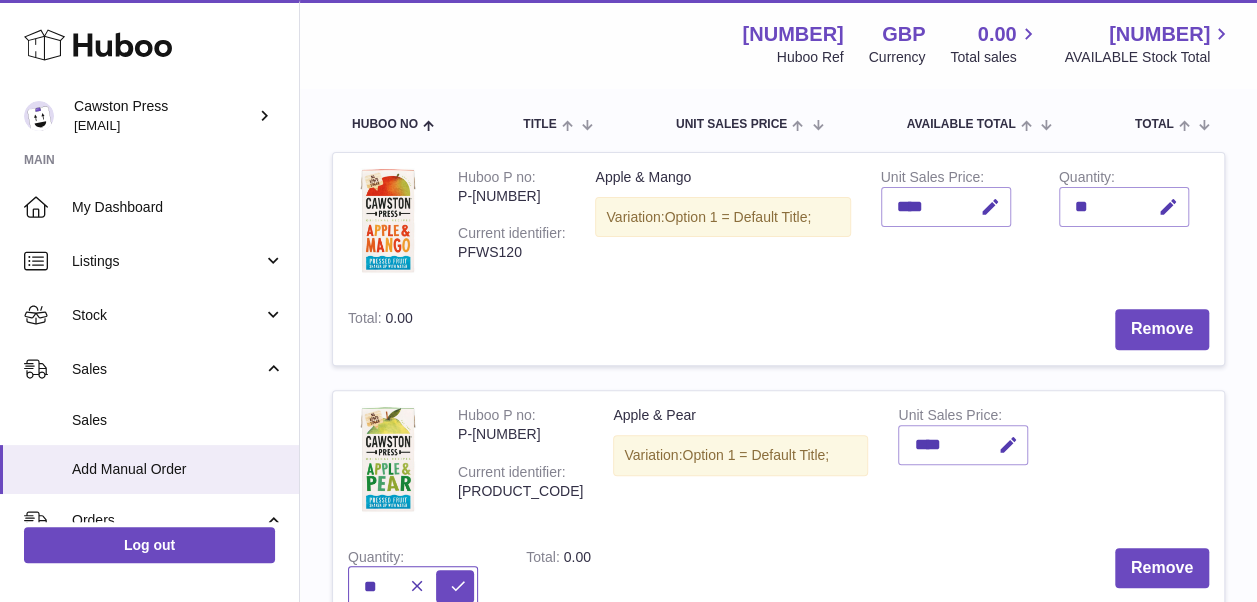 type on "**" 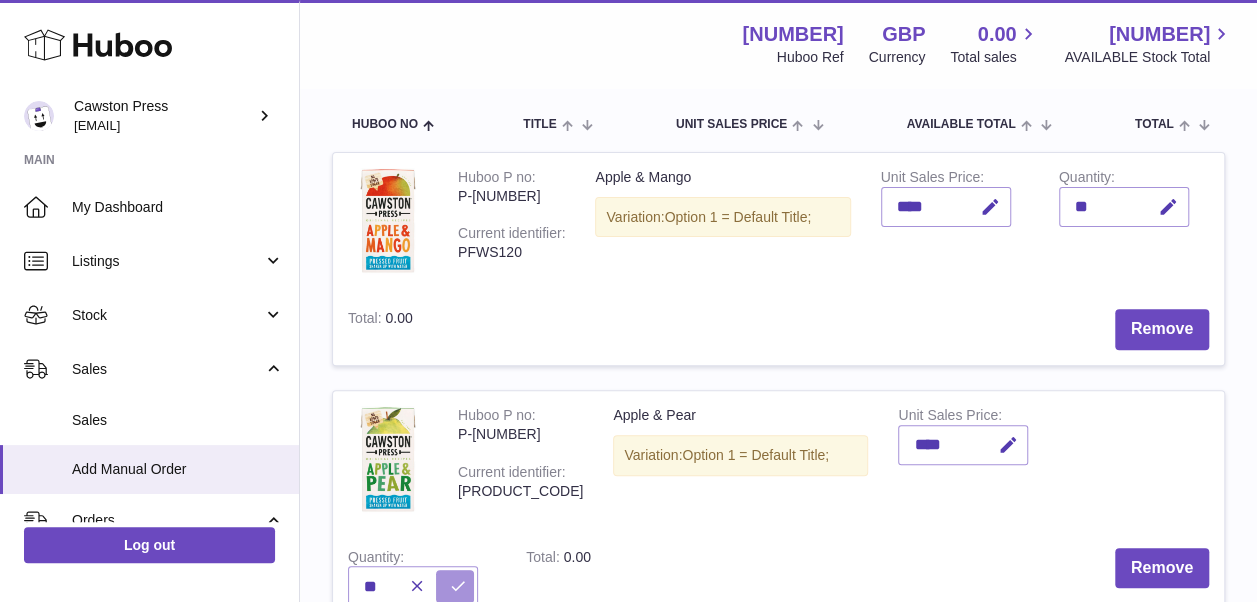 click at bounding box center [458, 586] 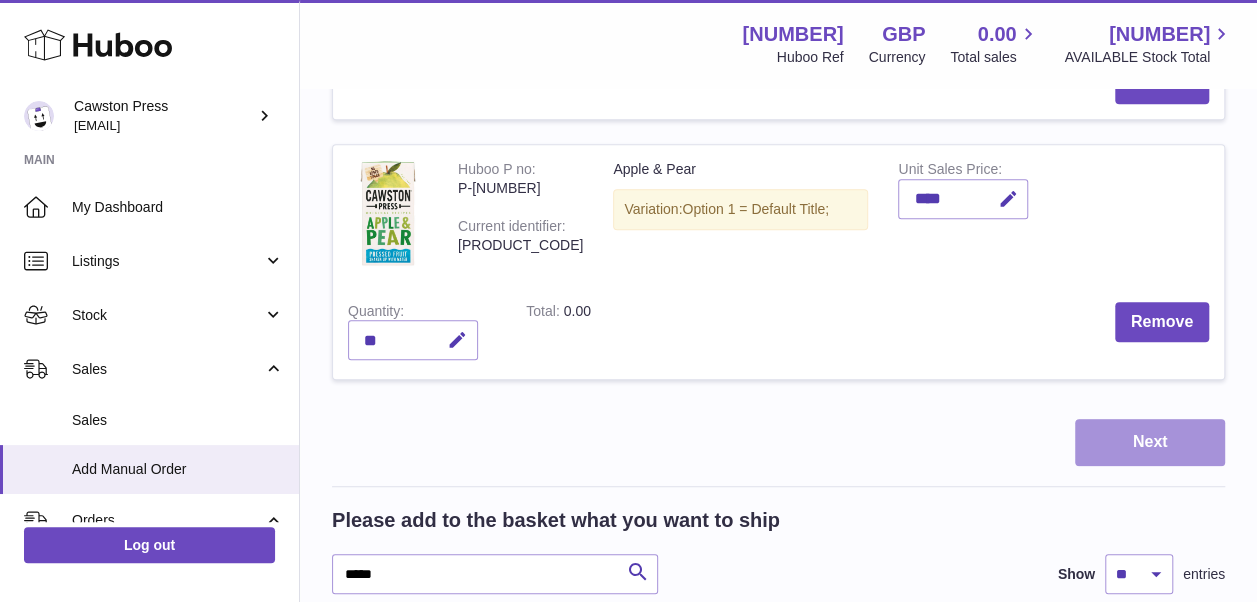 click on "Next" at bounding box center (1150, 442) 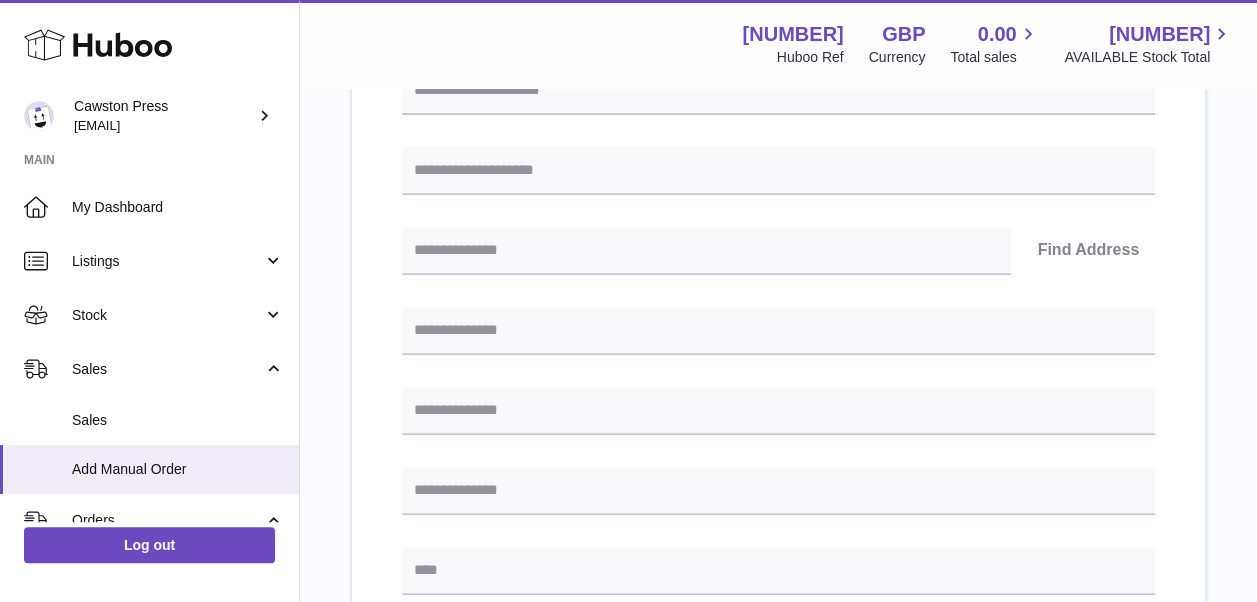 scroll, scrollTop: 0, scrollLeft: 0, axis: both 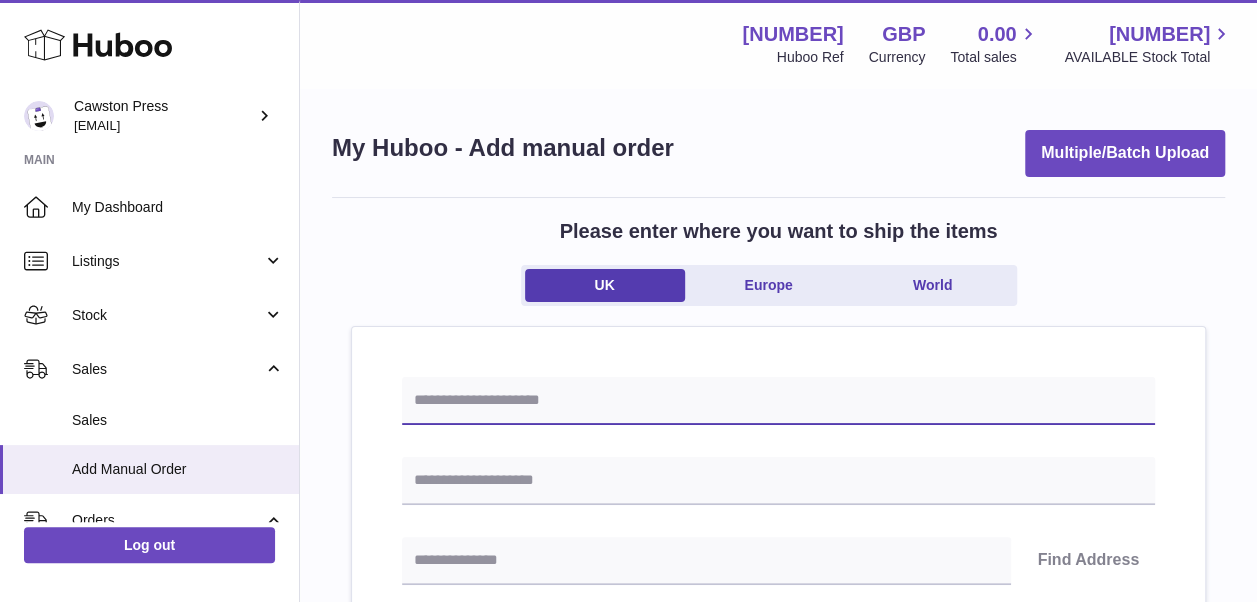 click at bounding box center [778, 401] 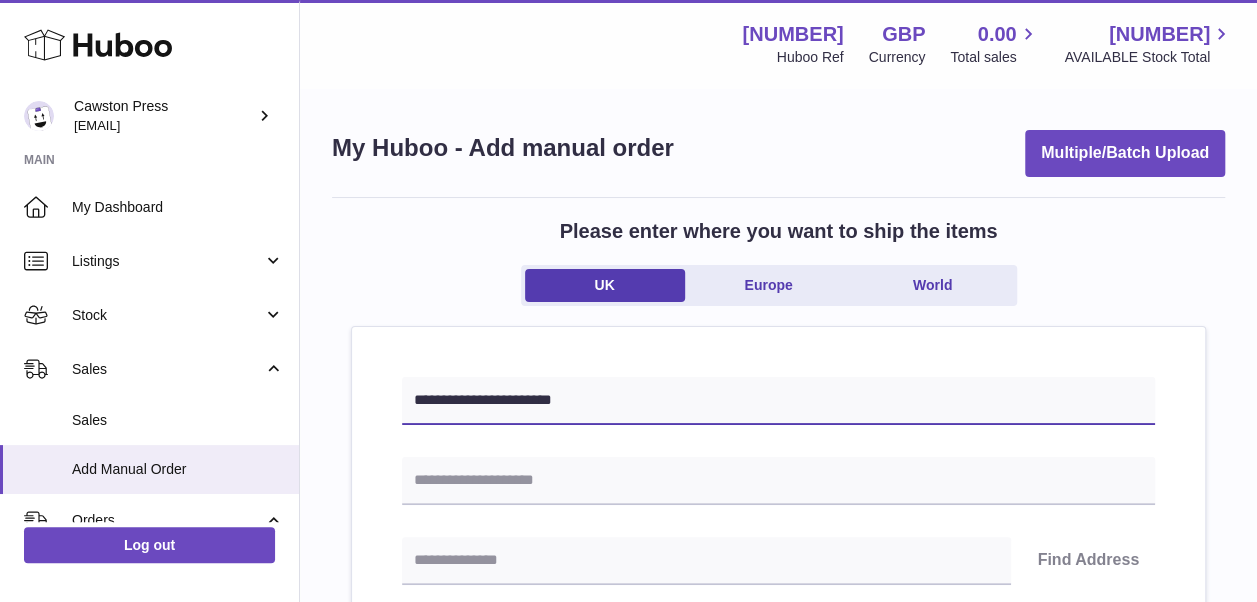 type on "**********" 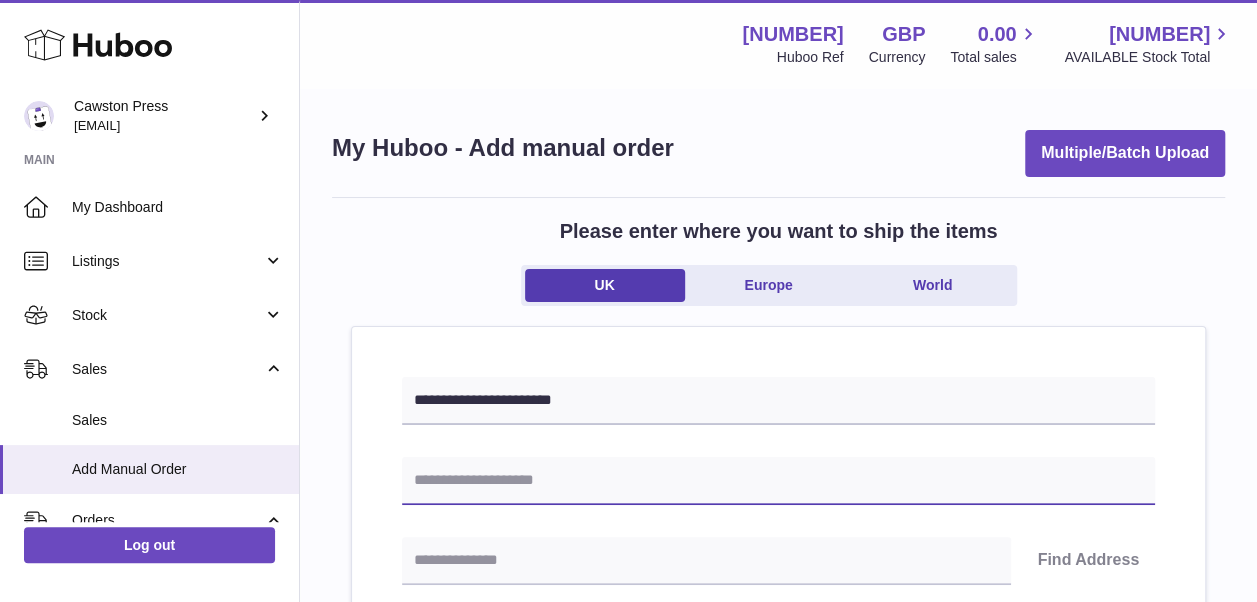 click at bounding box center [778, 481] 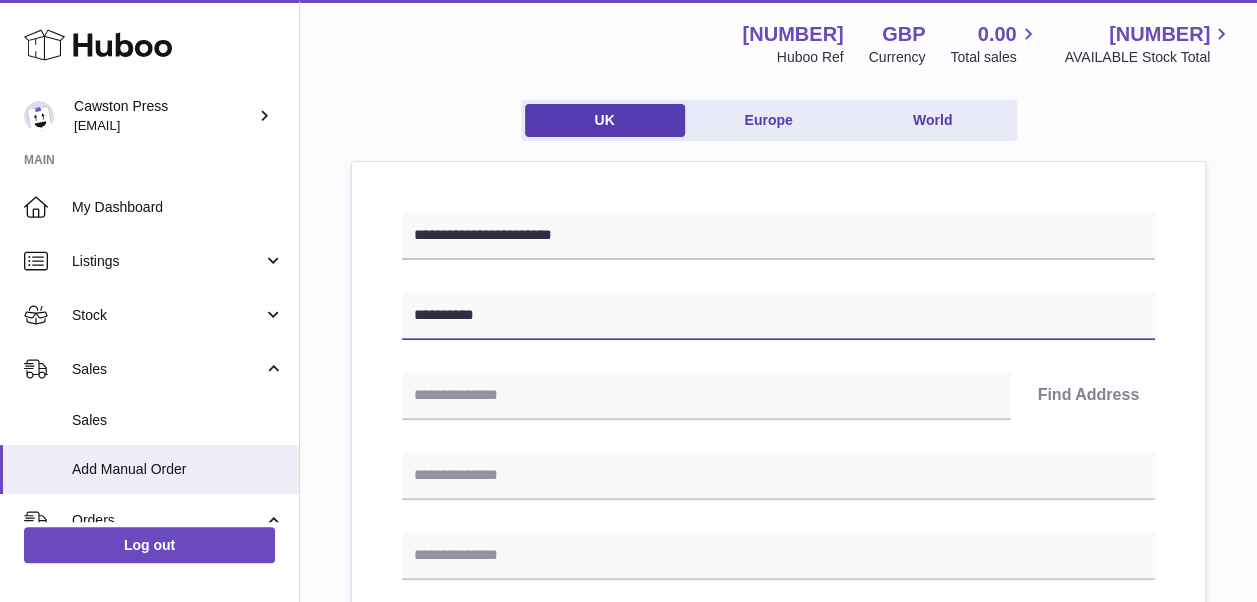 scroll, scrollTop: 166, scrollLeft: 0, axis: vertical 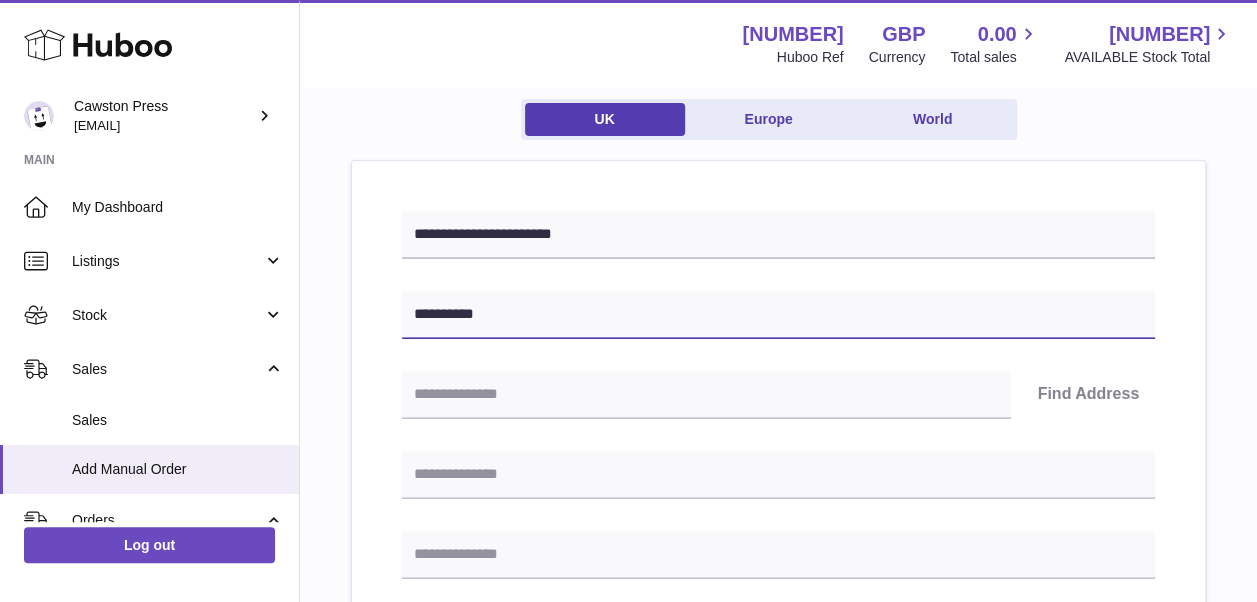type on "**********" 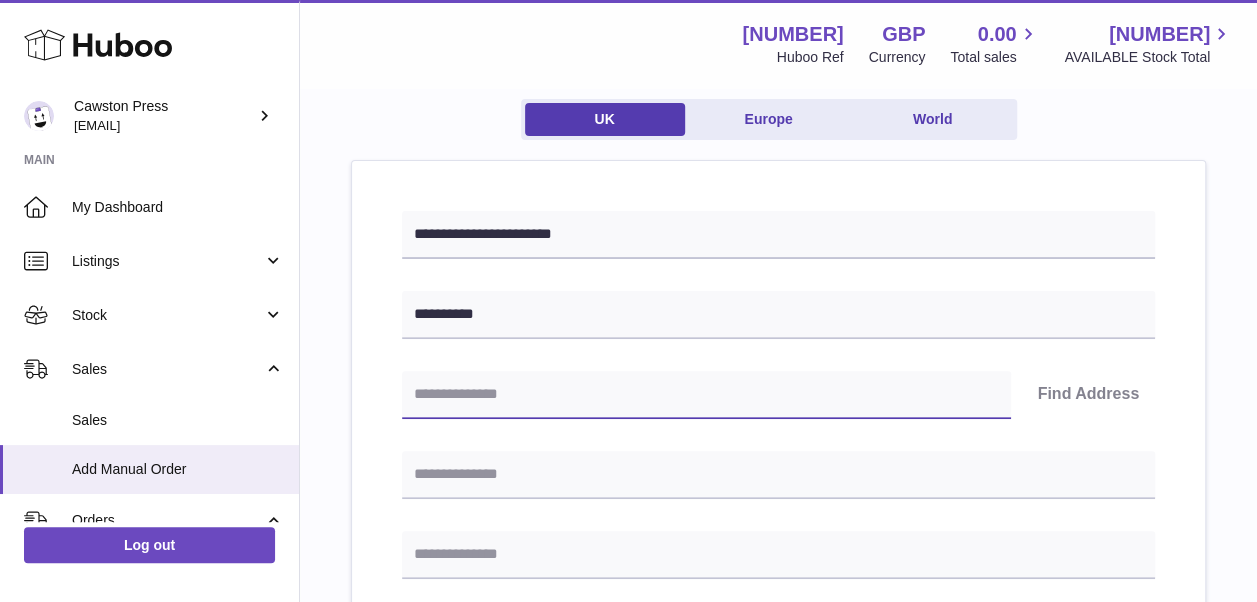 click at bounding box center [706, 395] 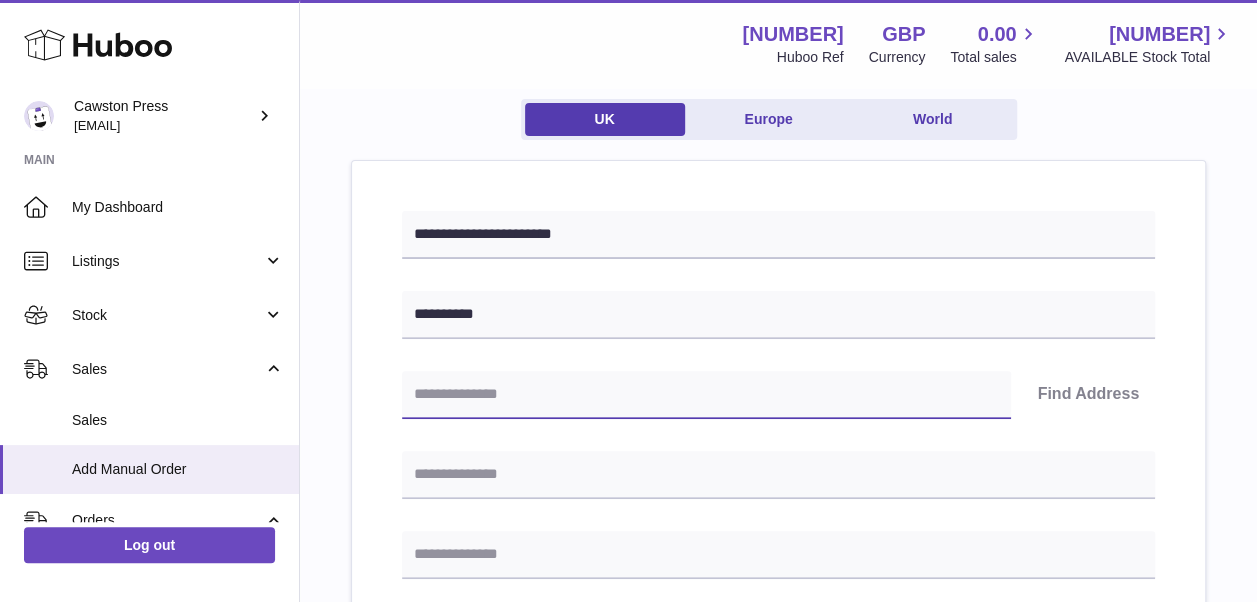 paste on "*******" 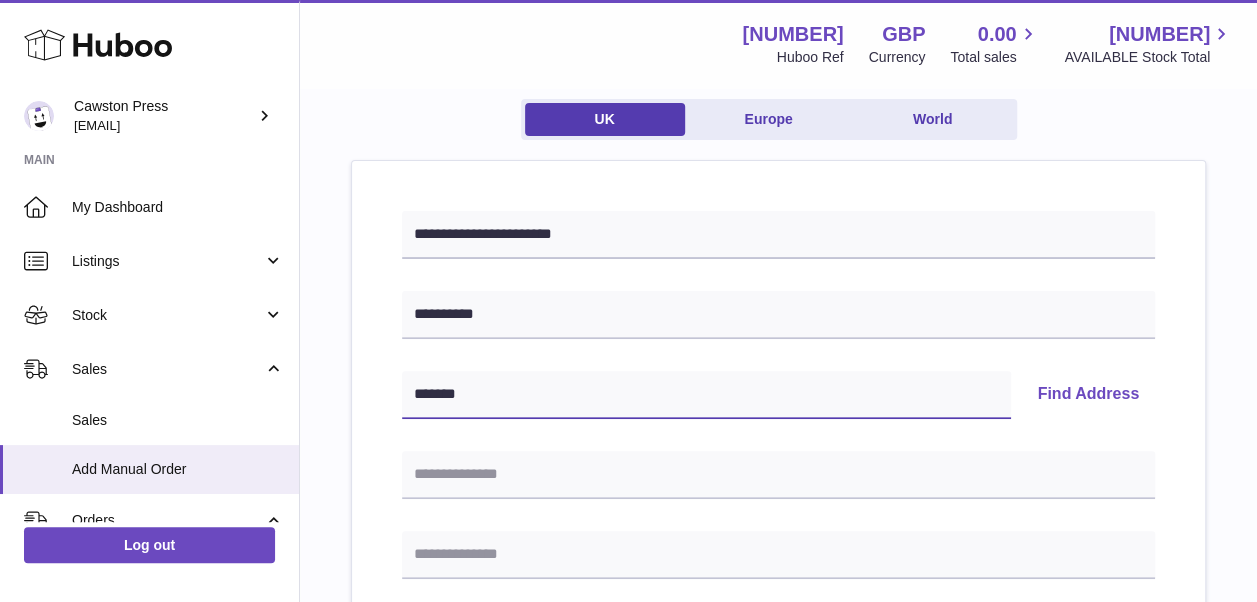 type on "*******" 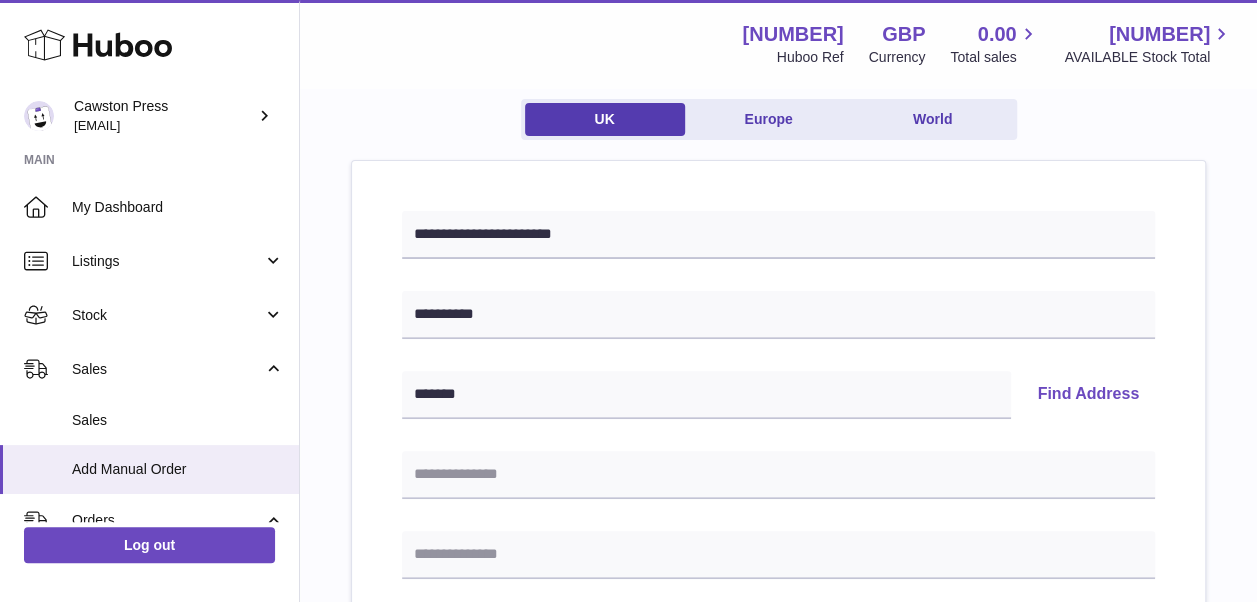 click on "Find Address" at bounding box center [1088, 395] 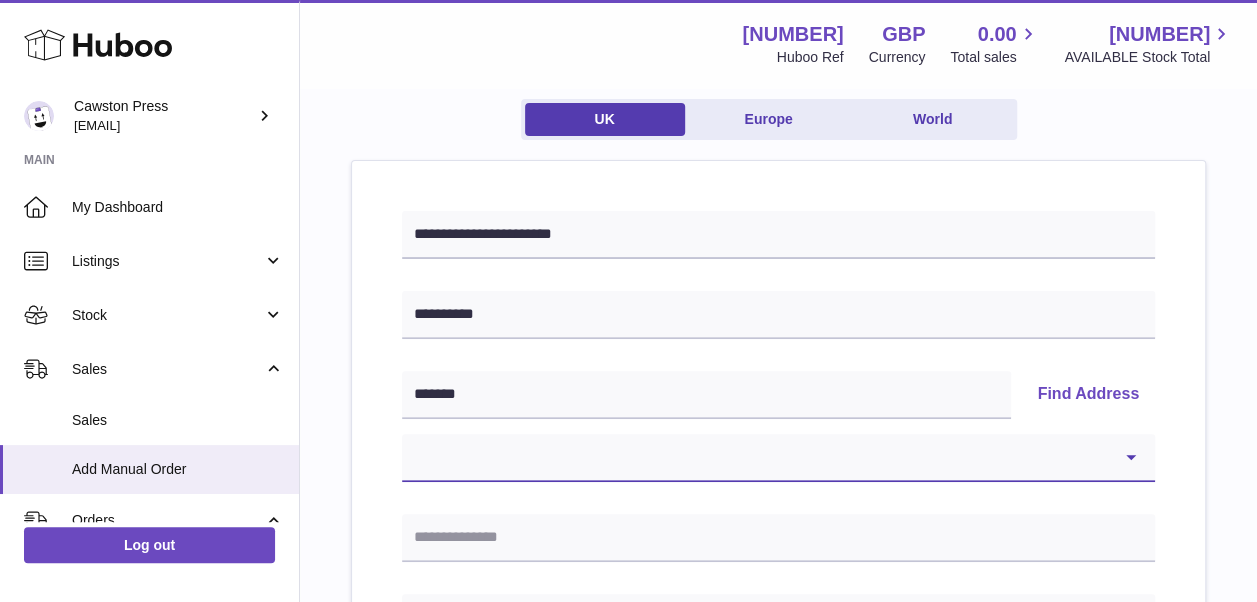 click on "[ADDRESS]" at bounding box center [778, 458] 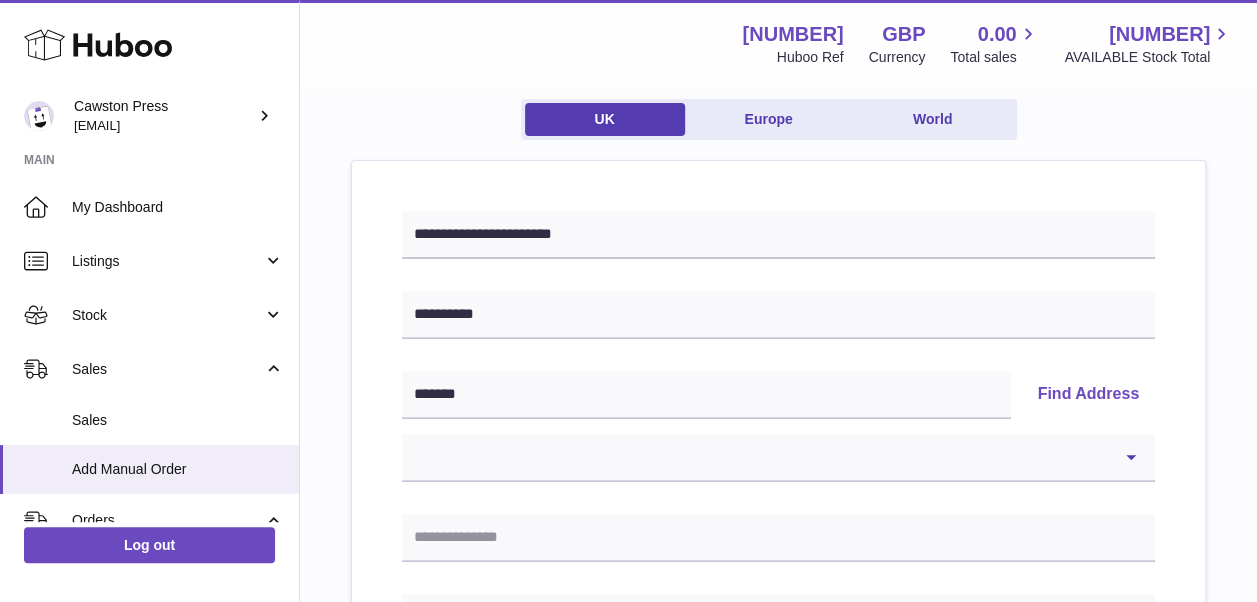 click on "**********" at bounding box center (778, 823) 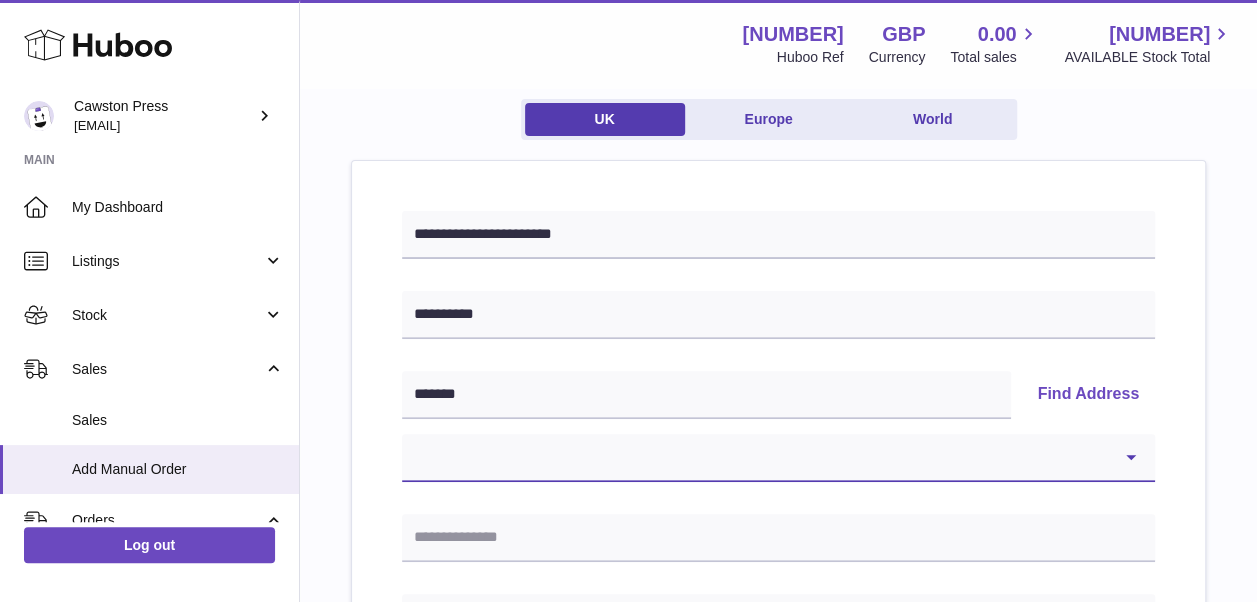 click on "[ADDRESS]" at bounding box center (778, 458) 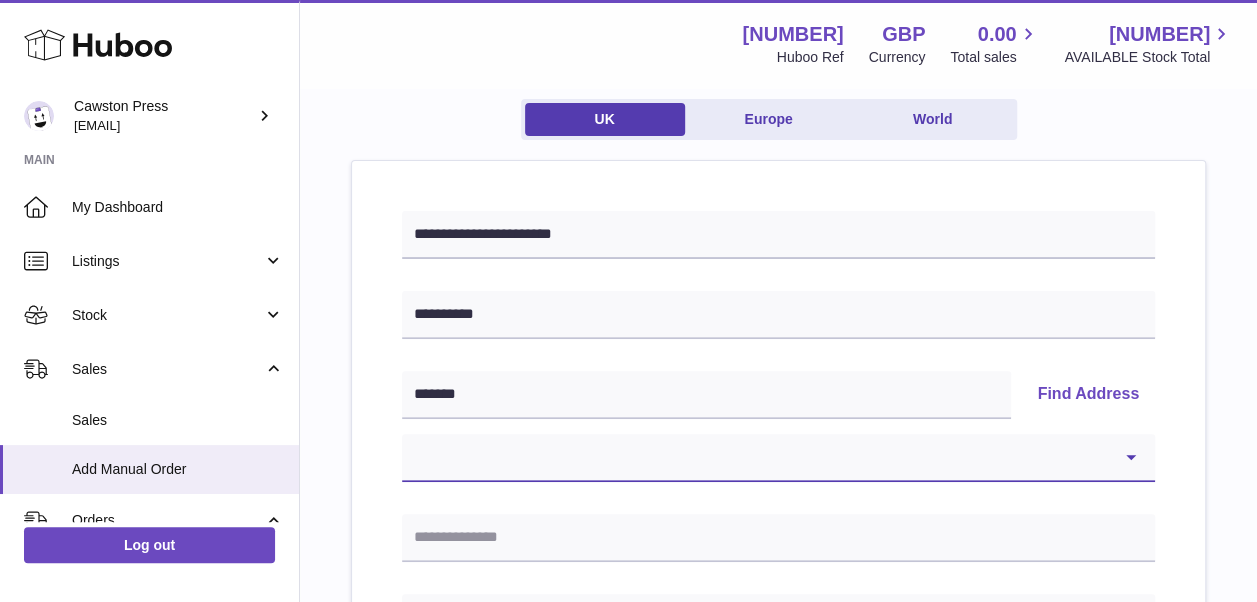select on "**" 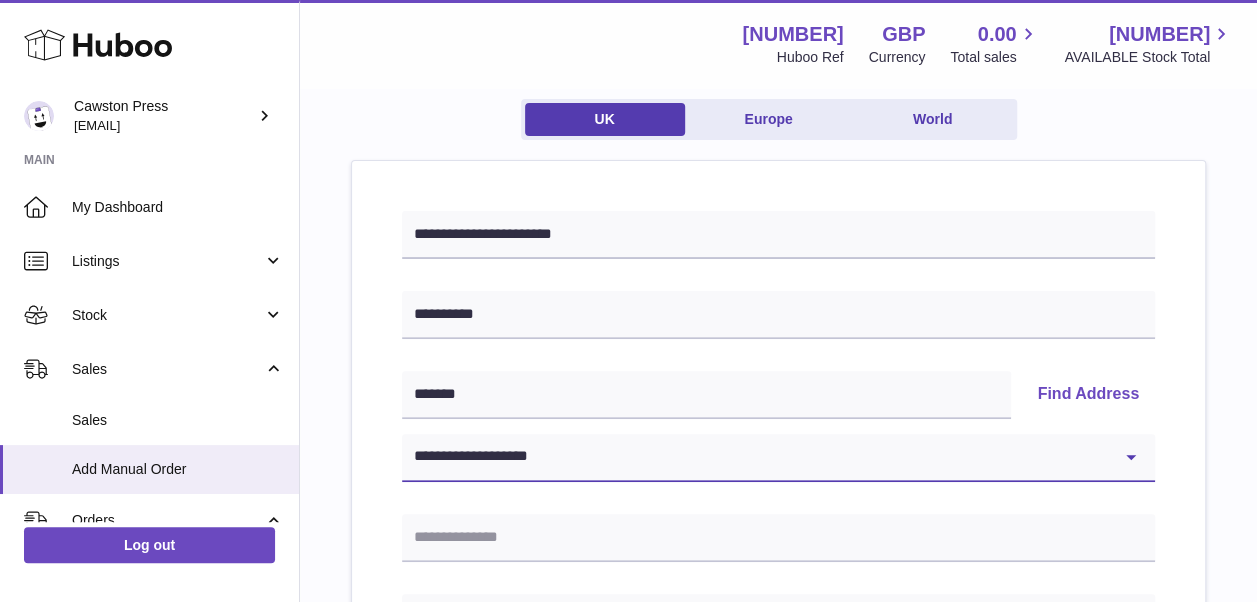 click on "[ADDRESS]" at bounding box center [778, 458] 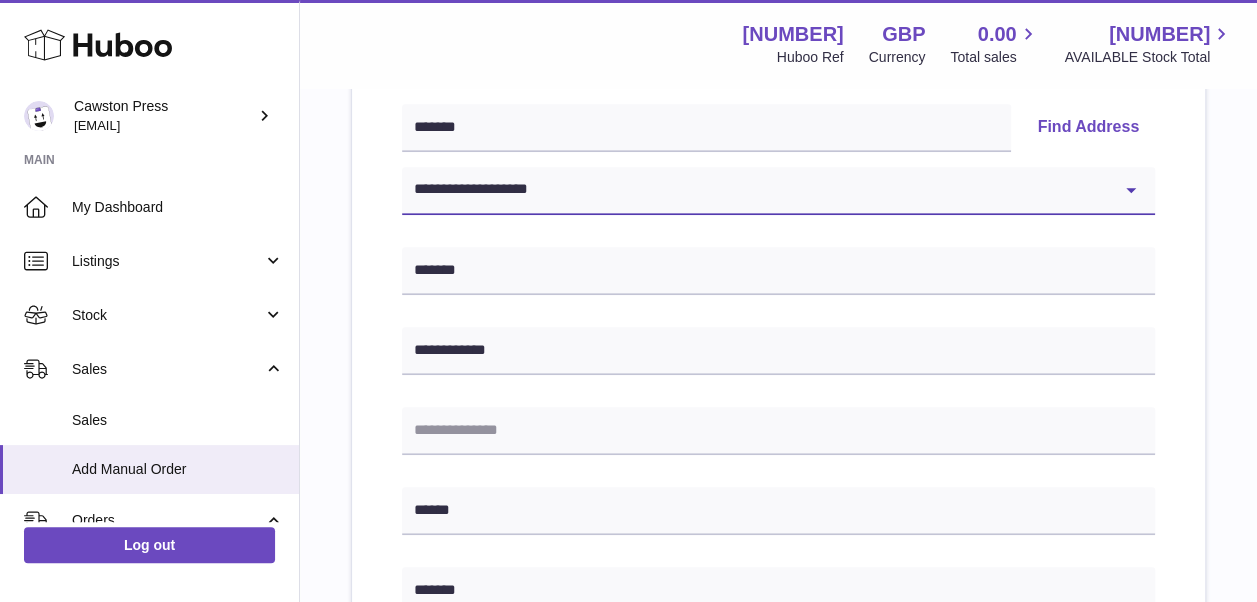 scroll, scrollTop: 439, scrollLeft: 0, axis: vertical 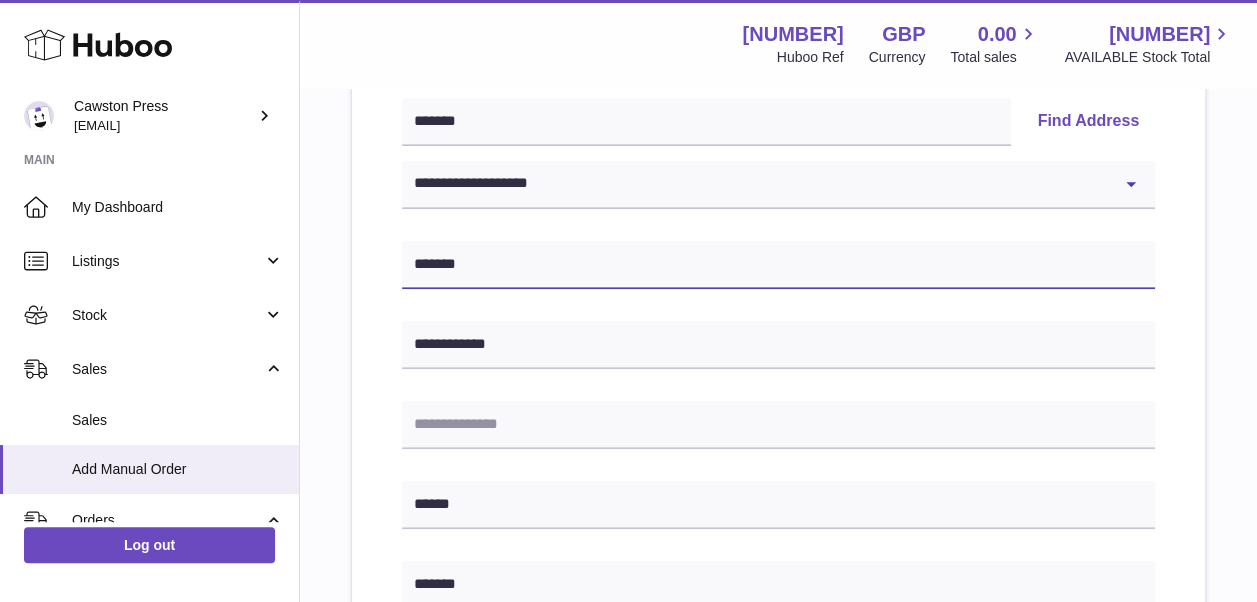 click on "*******" at bounding box center (778, 265) 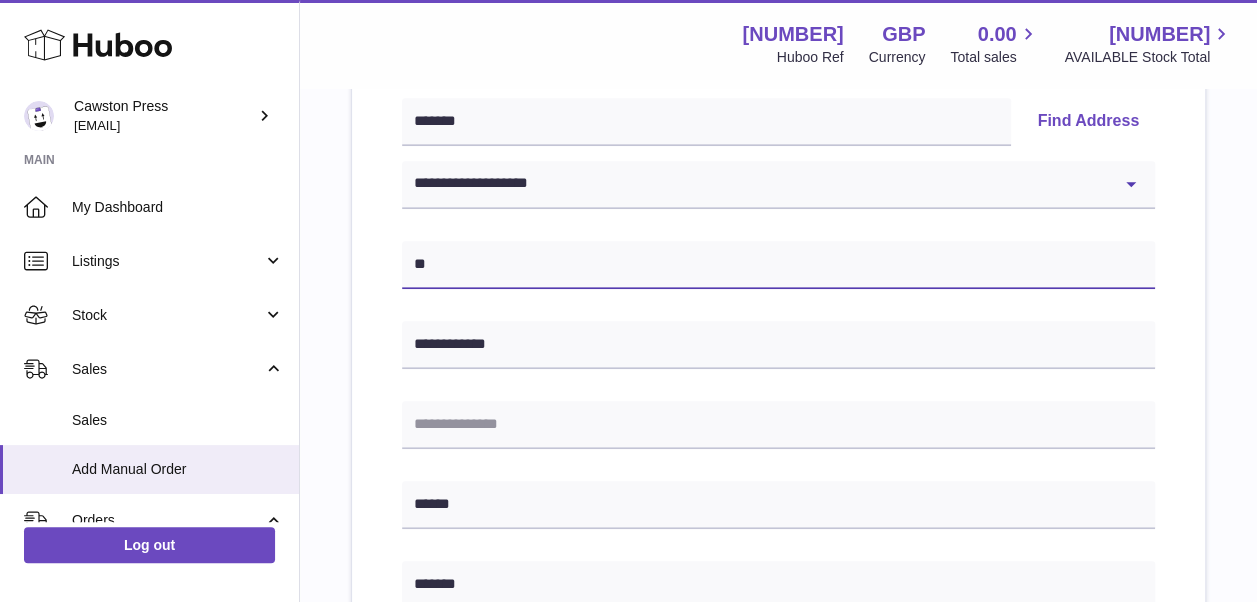 type on "*" 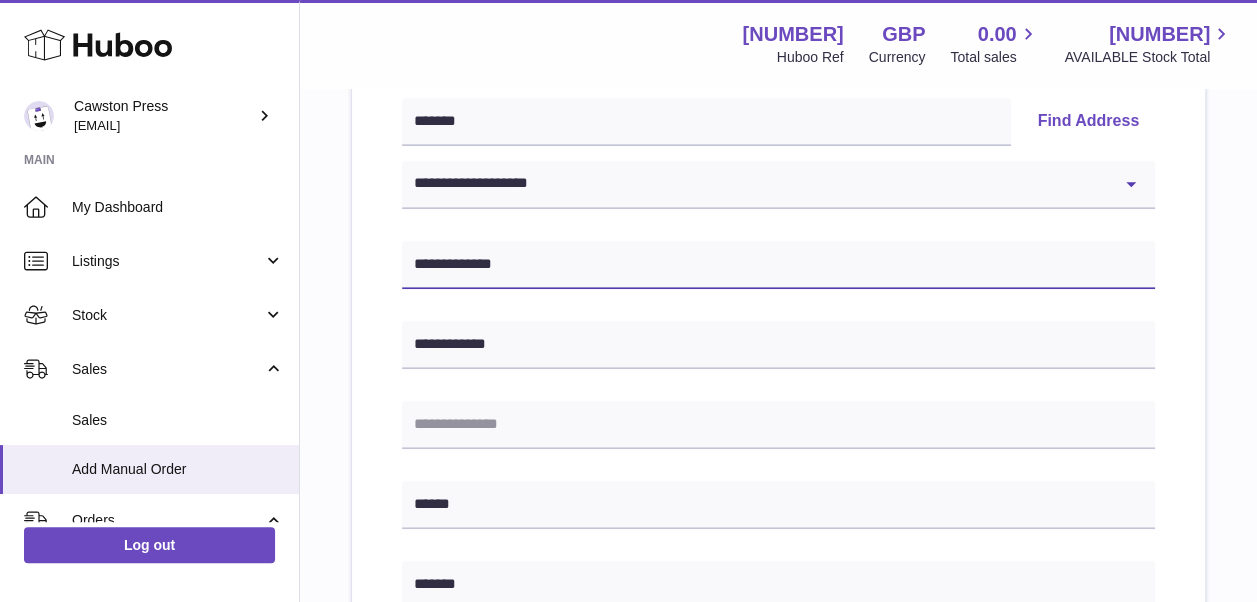 click on "**********" at bounding box center [778, 265] 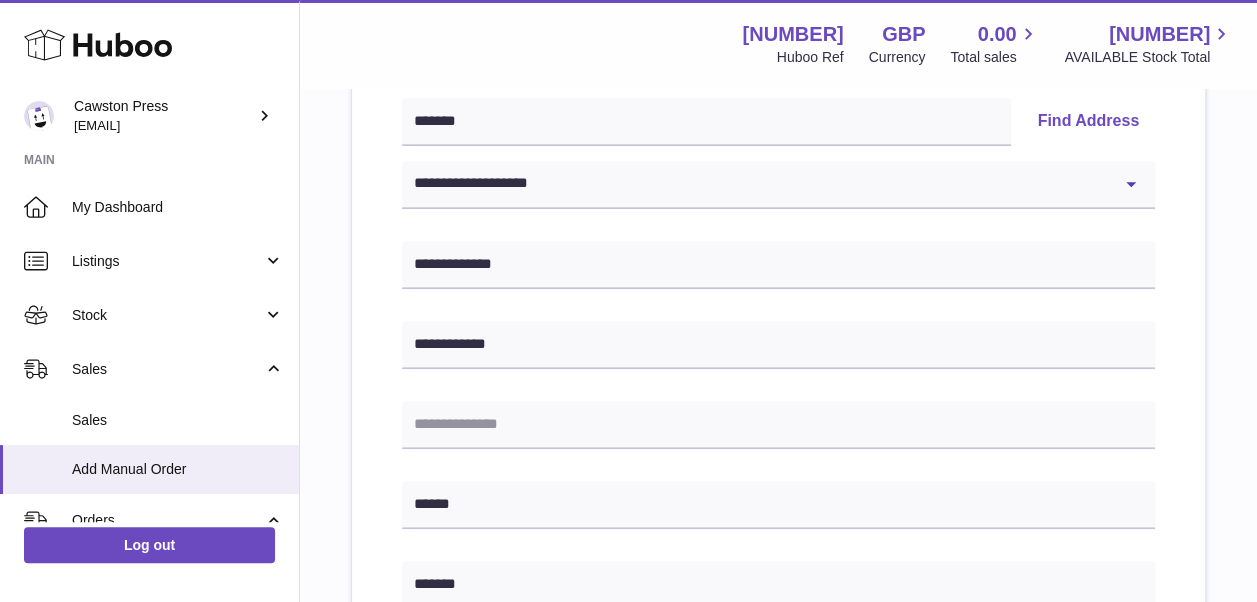 click on "**********" at bounding box center (778, 515) 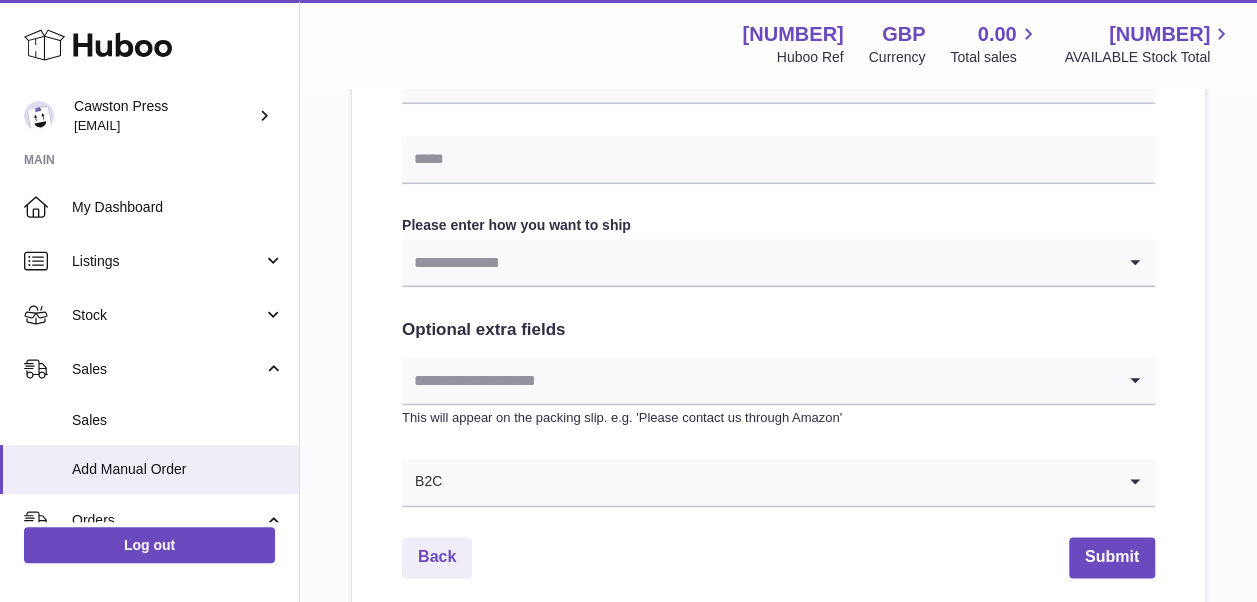 scroll, scrollTop: 1025, scrollLeft: 0, axis: vertical 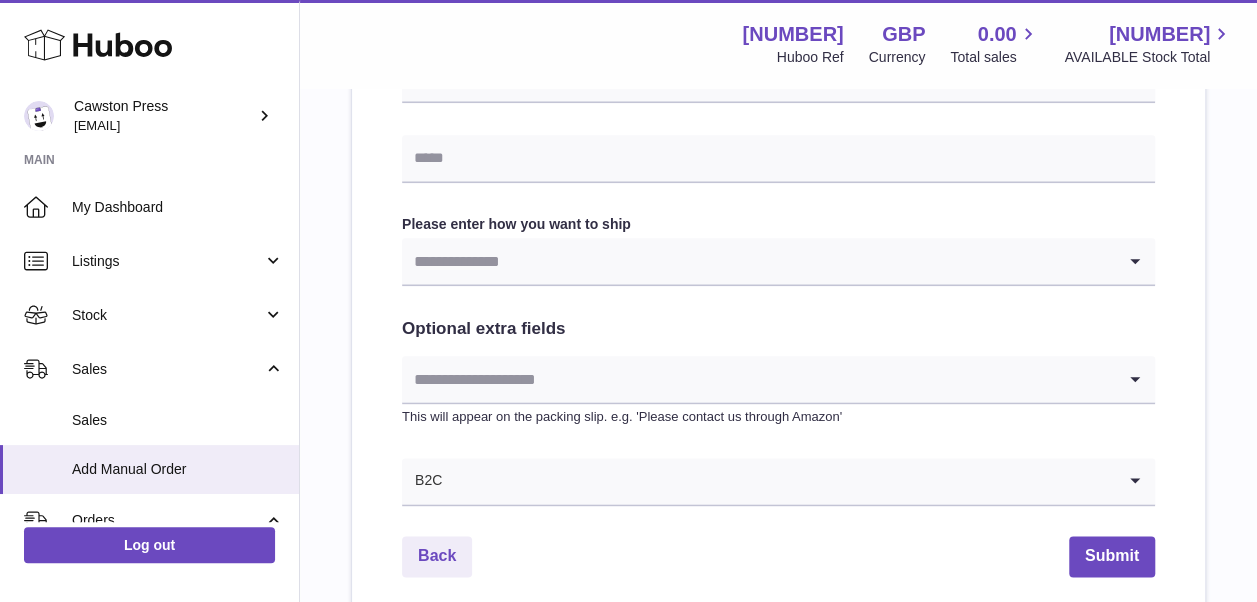 click at bounding box center [758, 261] 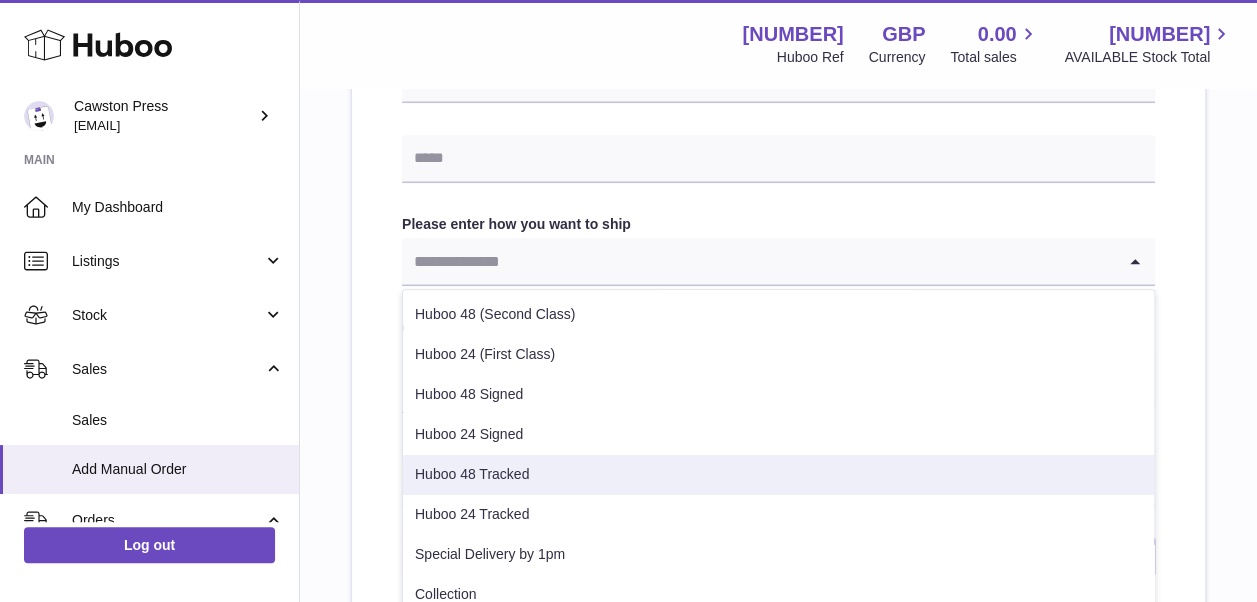 click on "Huboo 48 Tracked" at bounding box center (778, 475) 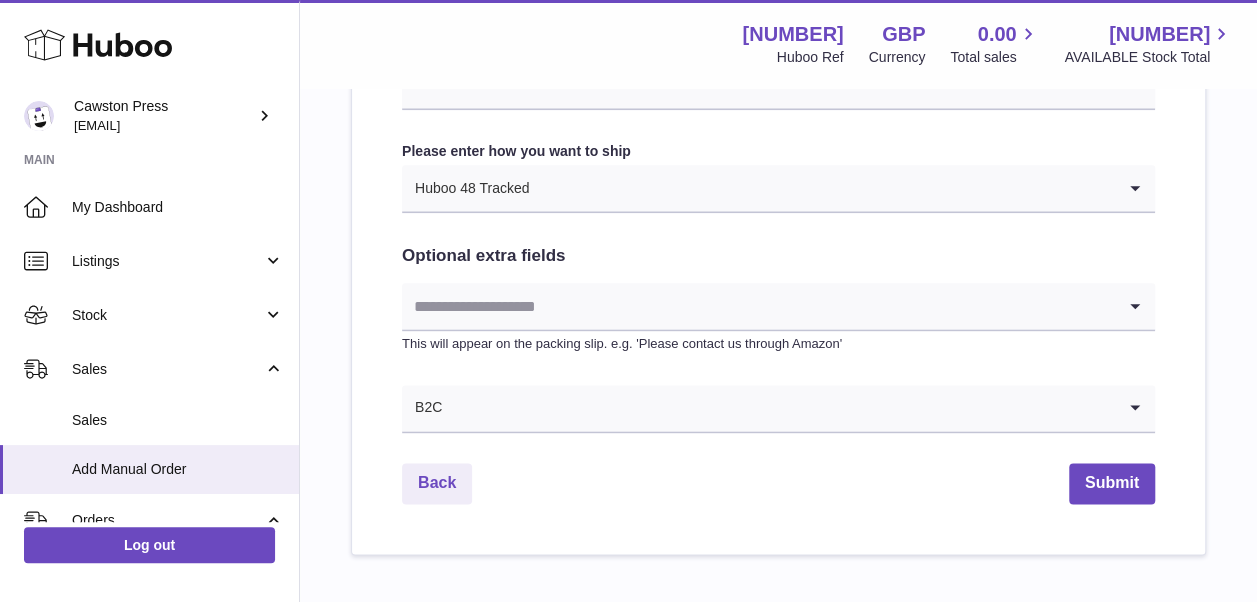 scroll, scrollTop: 1103, scrollLeft: 0, axis: vertical 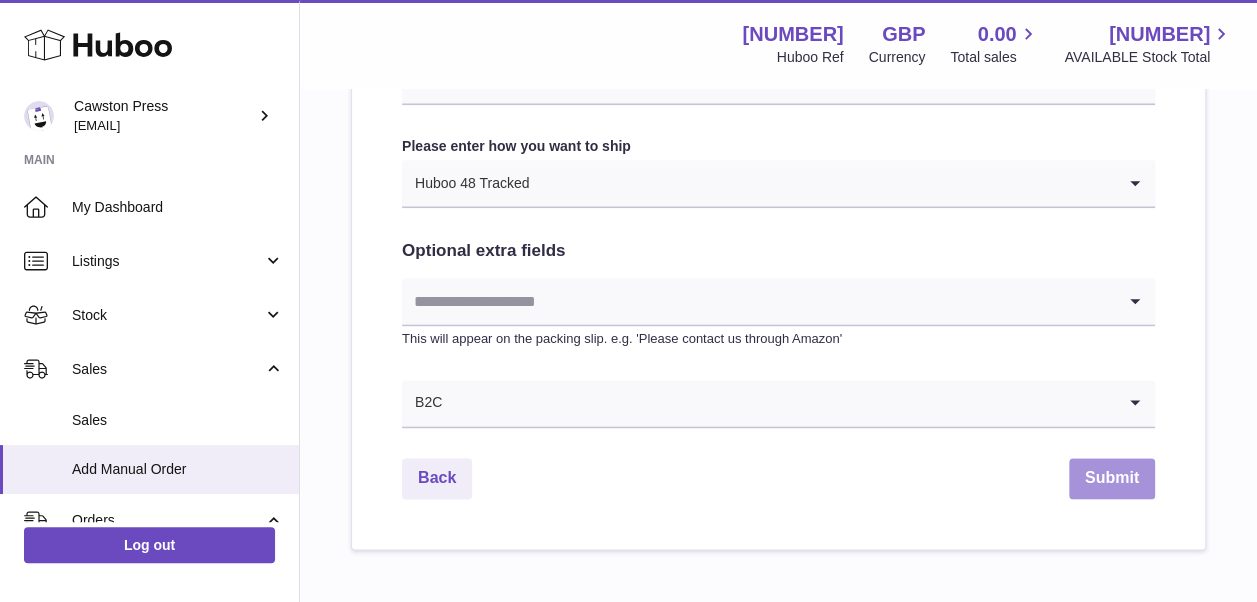 click on "Submit" at bounding box center (1112, 478) 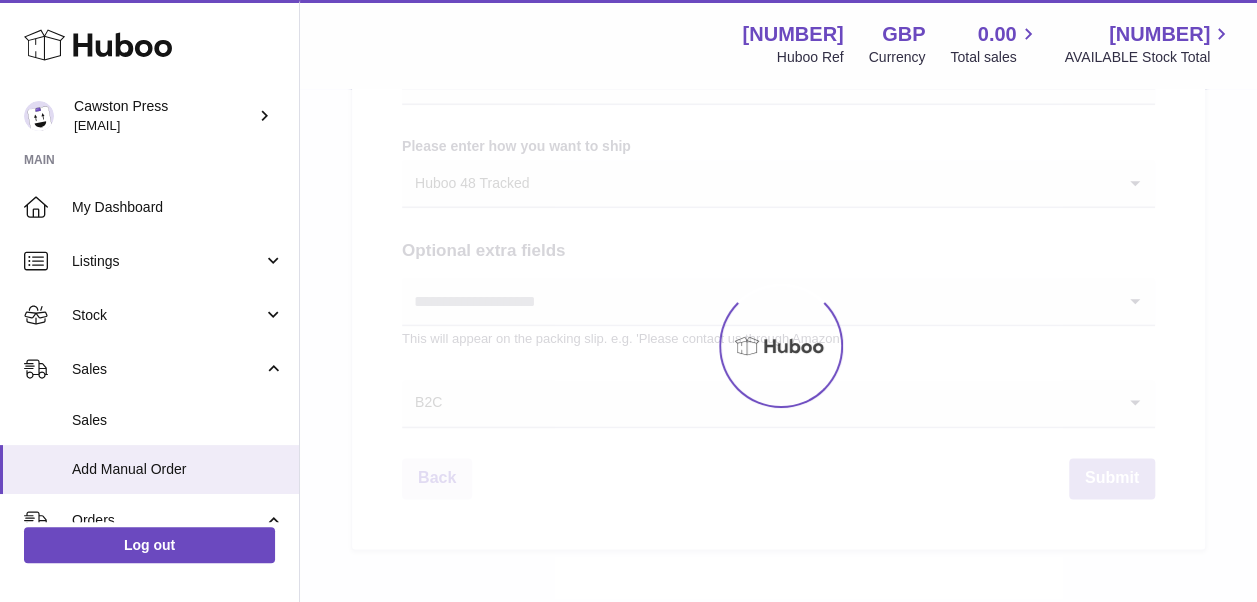 scroll, scrollTop: 0, scrollLeft: 0, axis: both 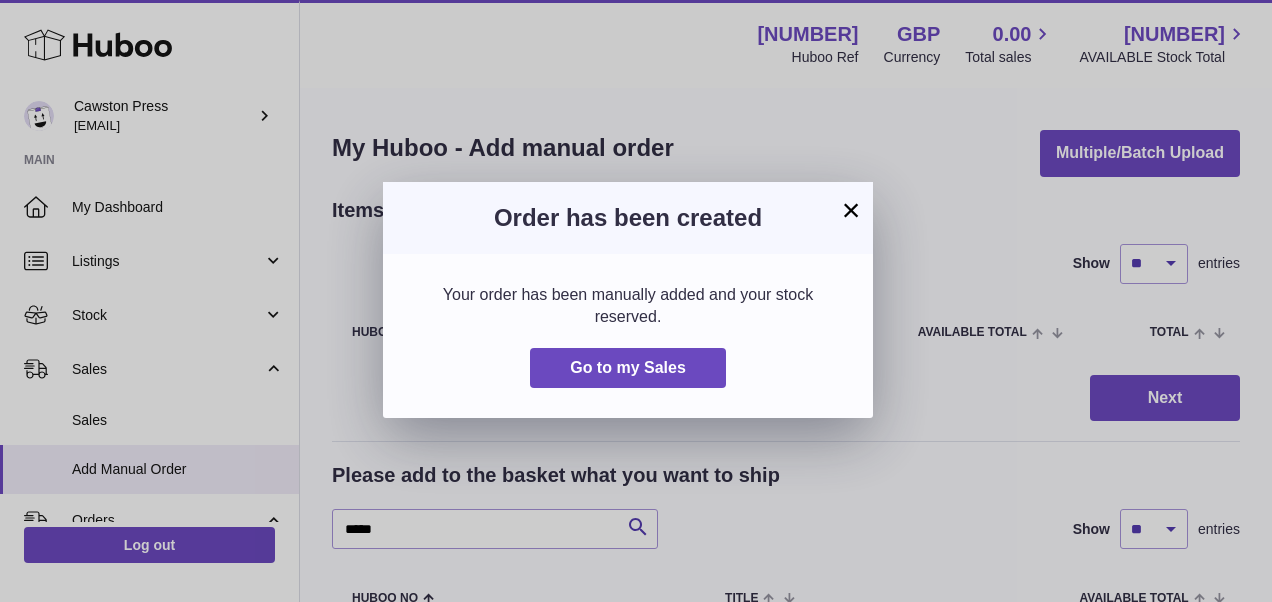 click on "×" at bounding box center (851, 210) 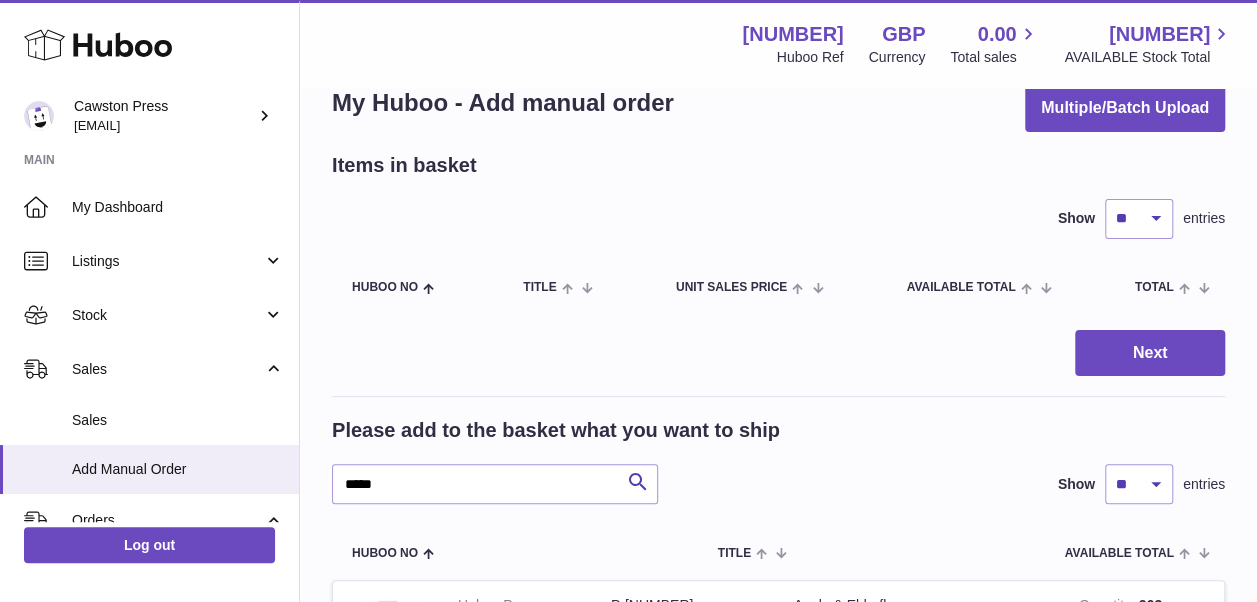 scroll, scrollTop: 46, scrollLeft: 0, axis: vertical 